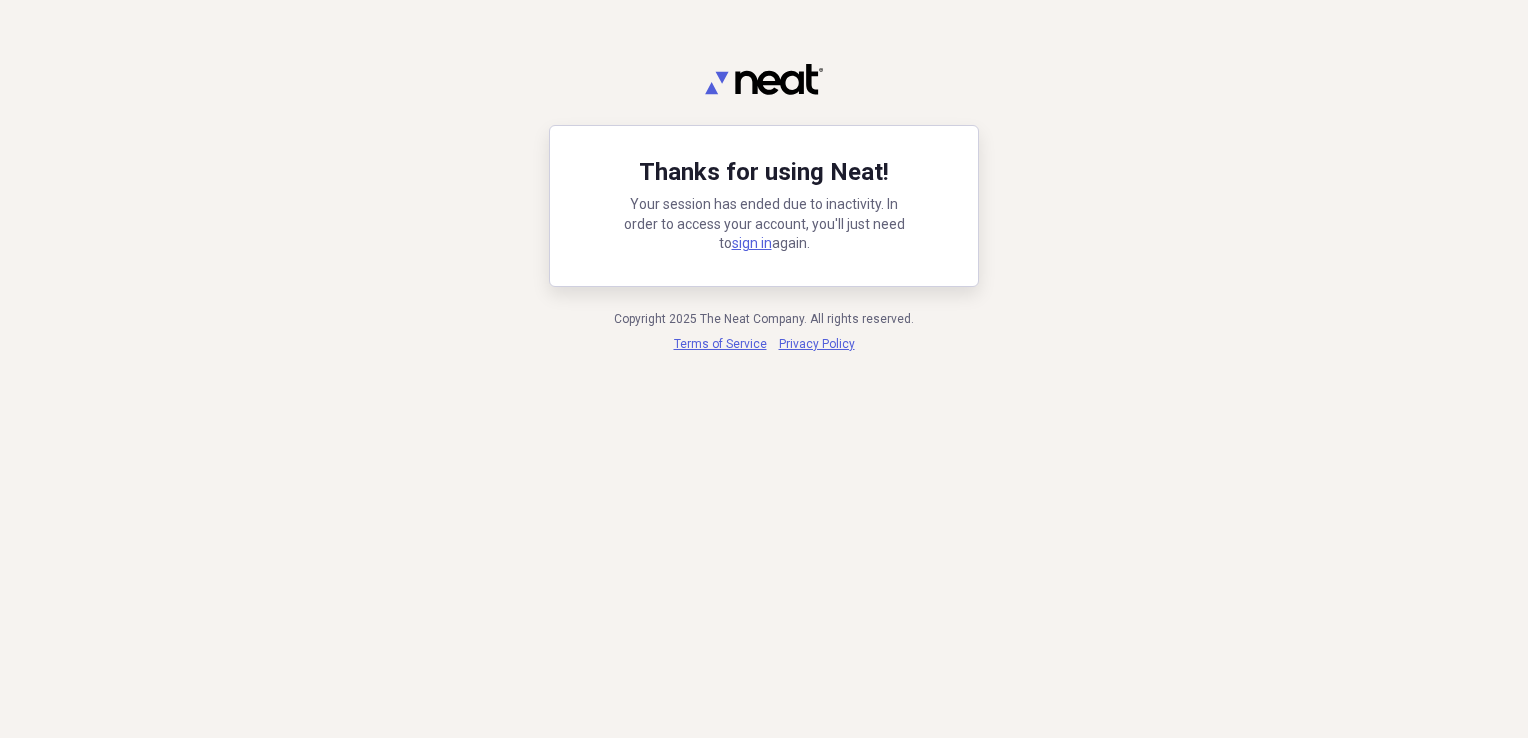 scroll, scrollTop: 0, scrollLeft: 0, axis: both 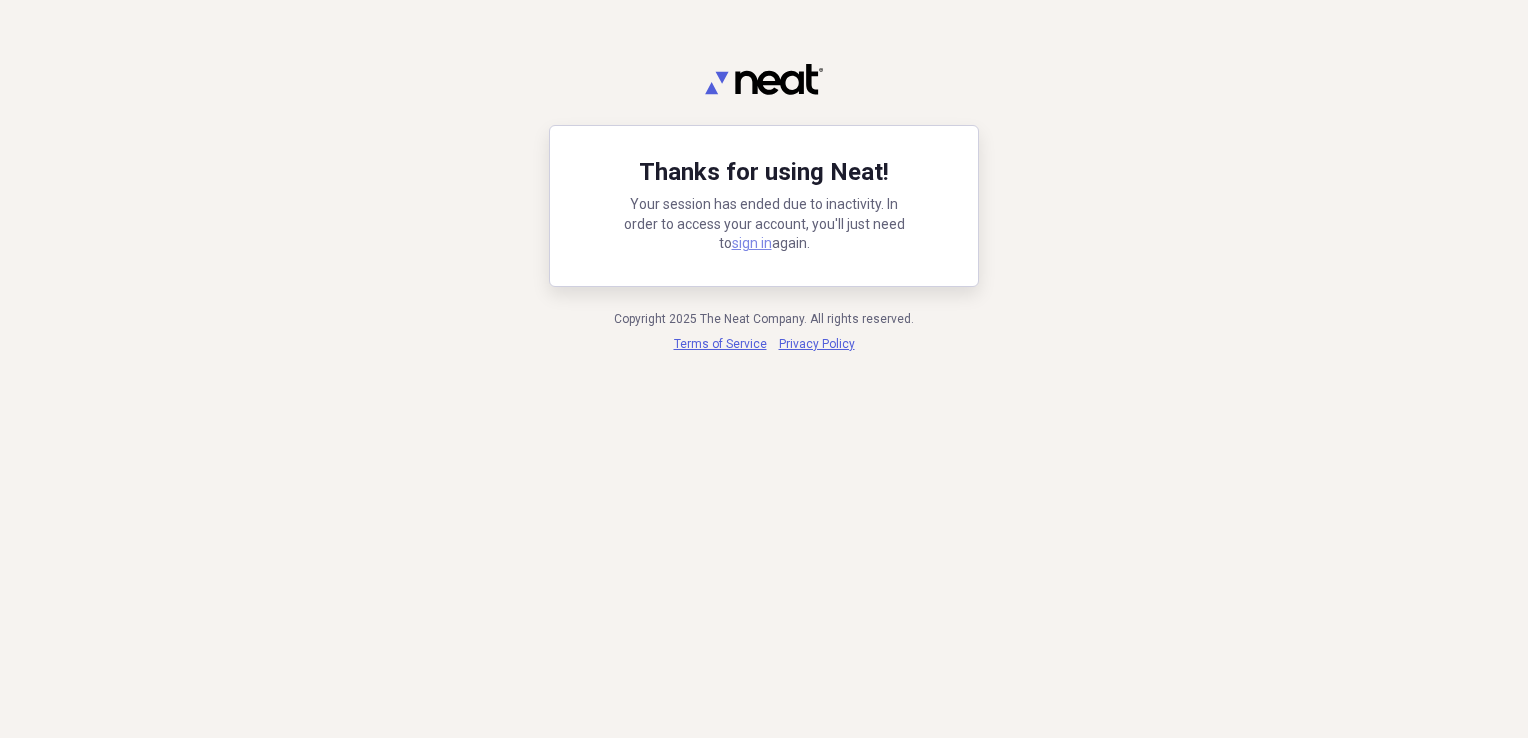 click on "sign in" at bounding box center [752, 243] 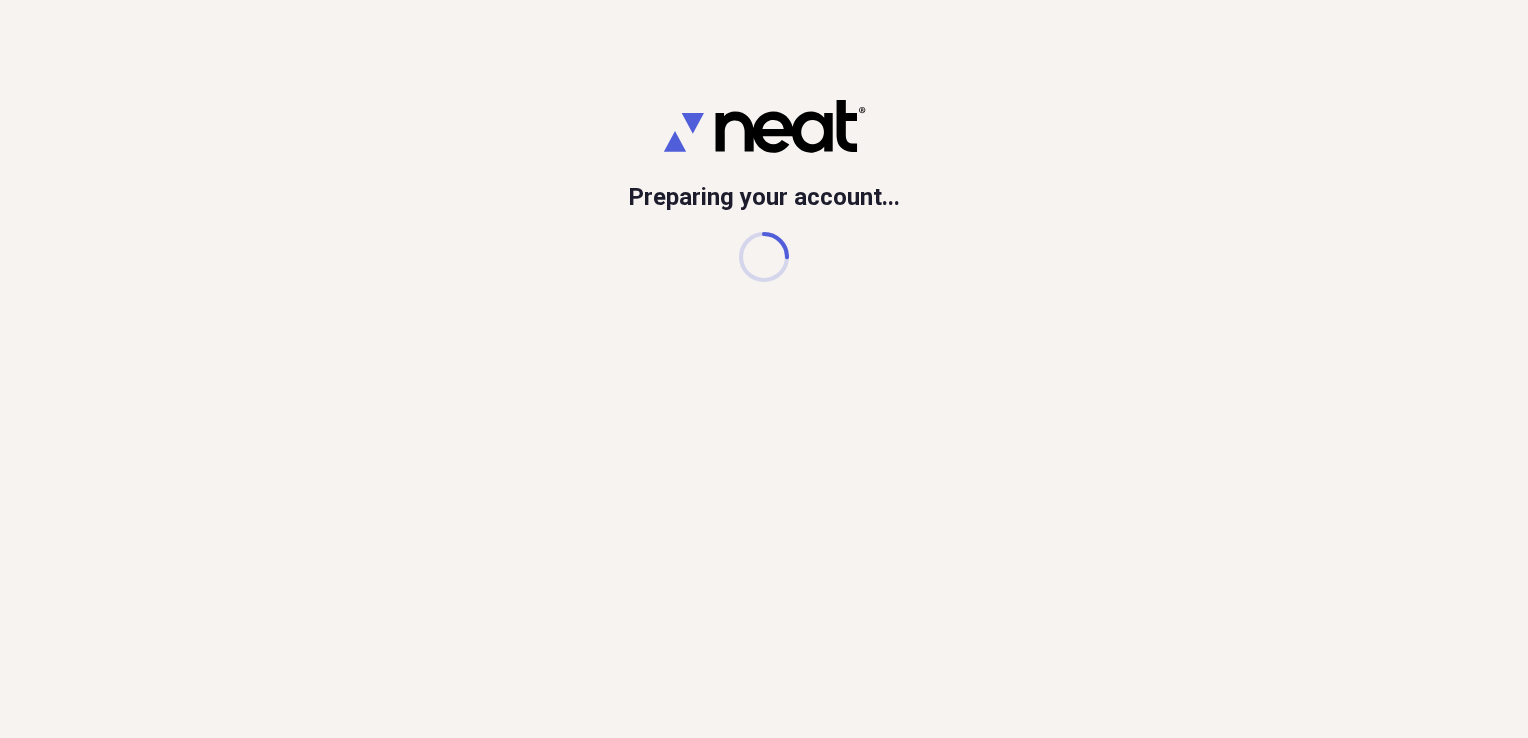 scroll, scrollTop: 0, scrollLeft: 0, axis: both 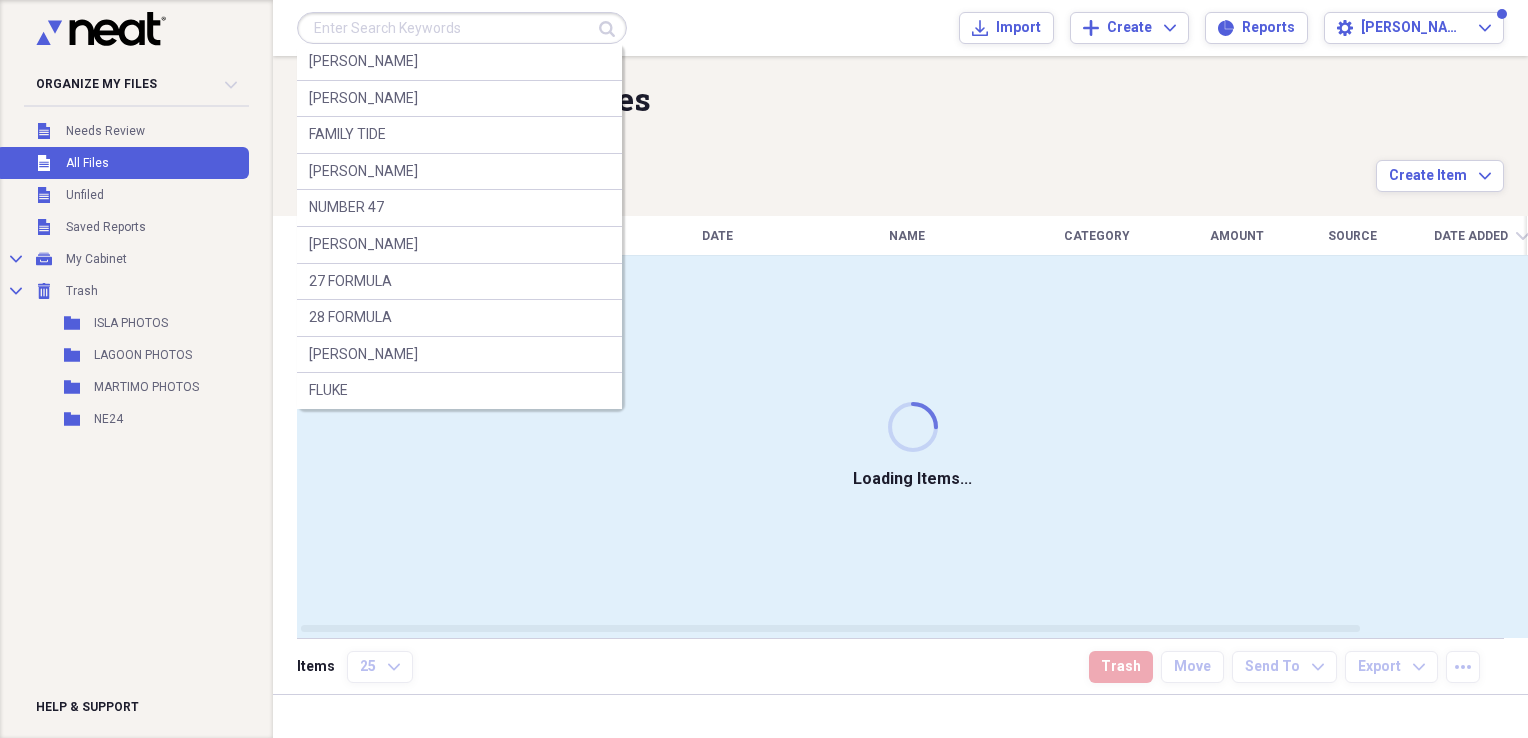 click at bounding box center (462, 28) 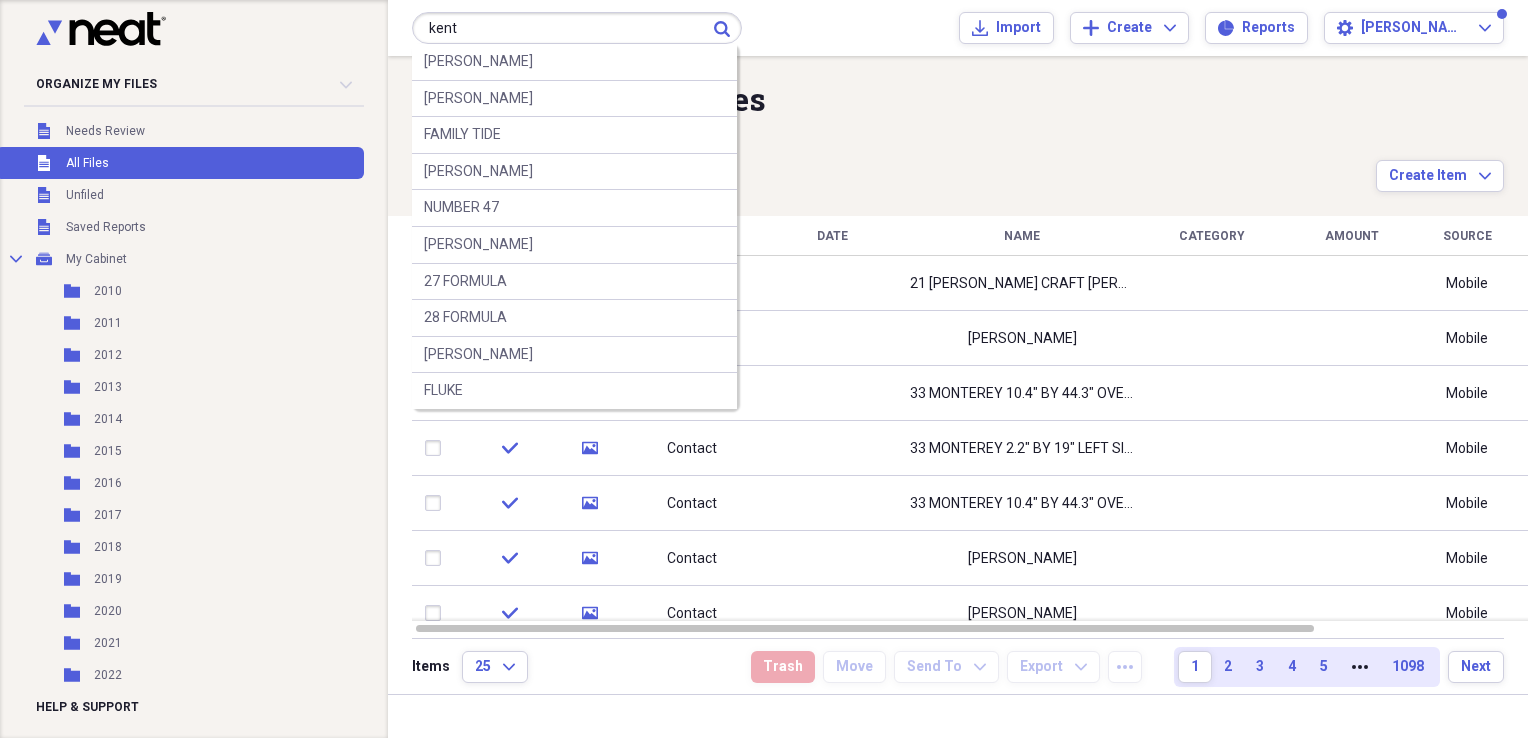 type on "kent" 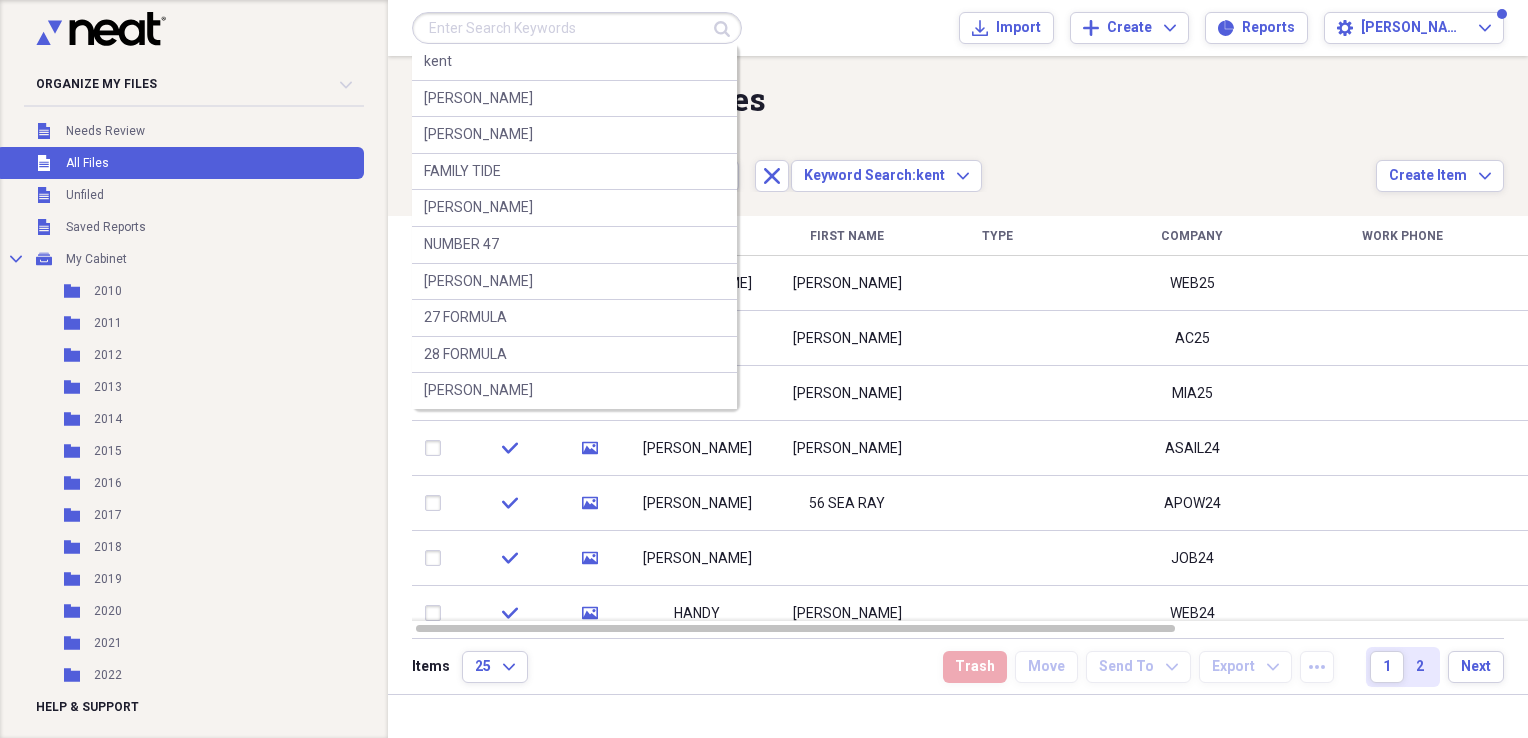 click at bounding box center (577, 28) 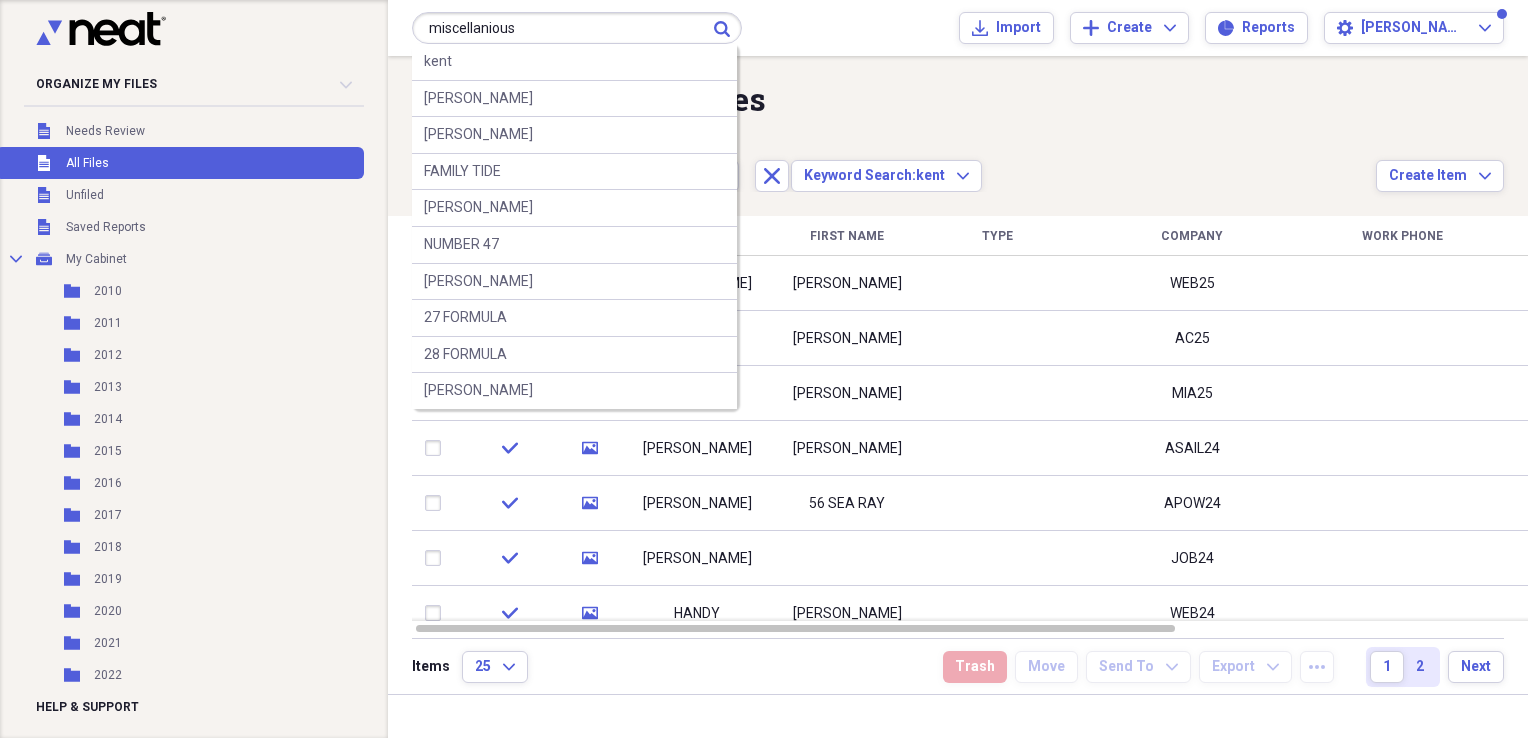 type on "miscellanious" 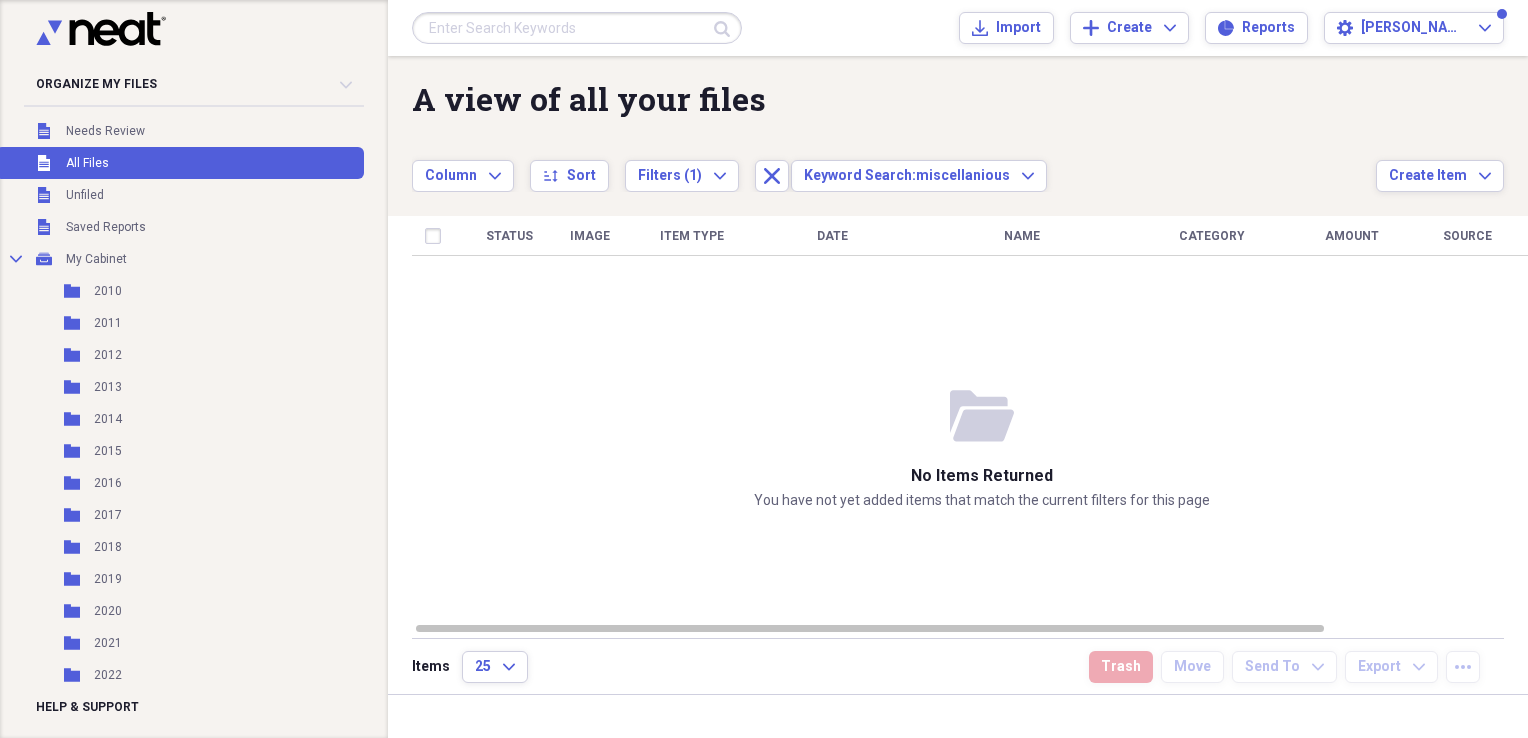 click at bounding box center [577, 28] 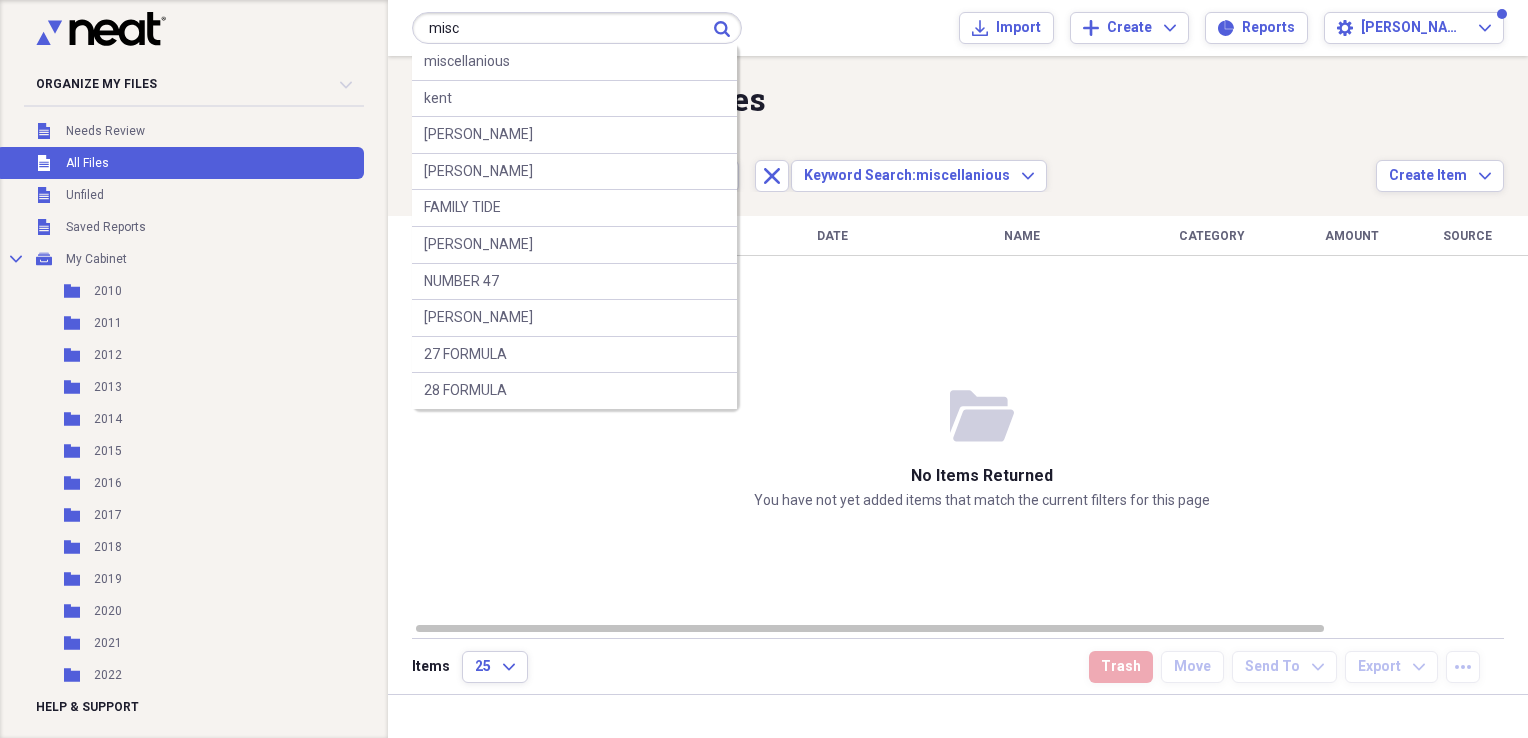 type on "misc" 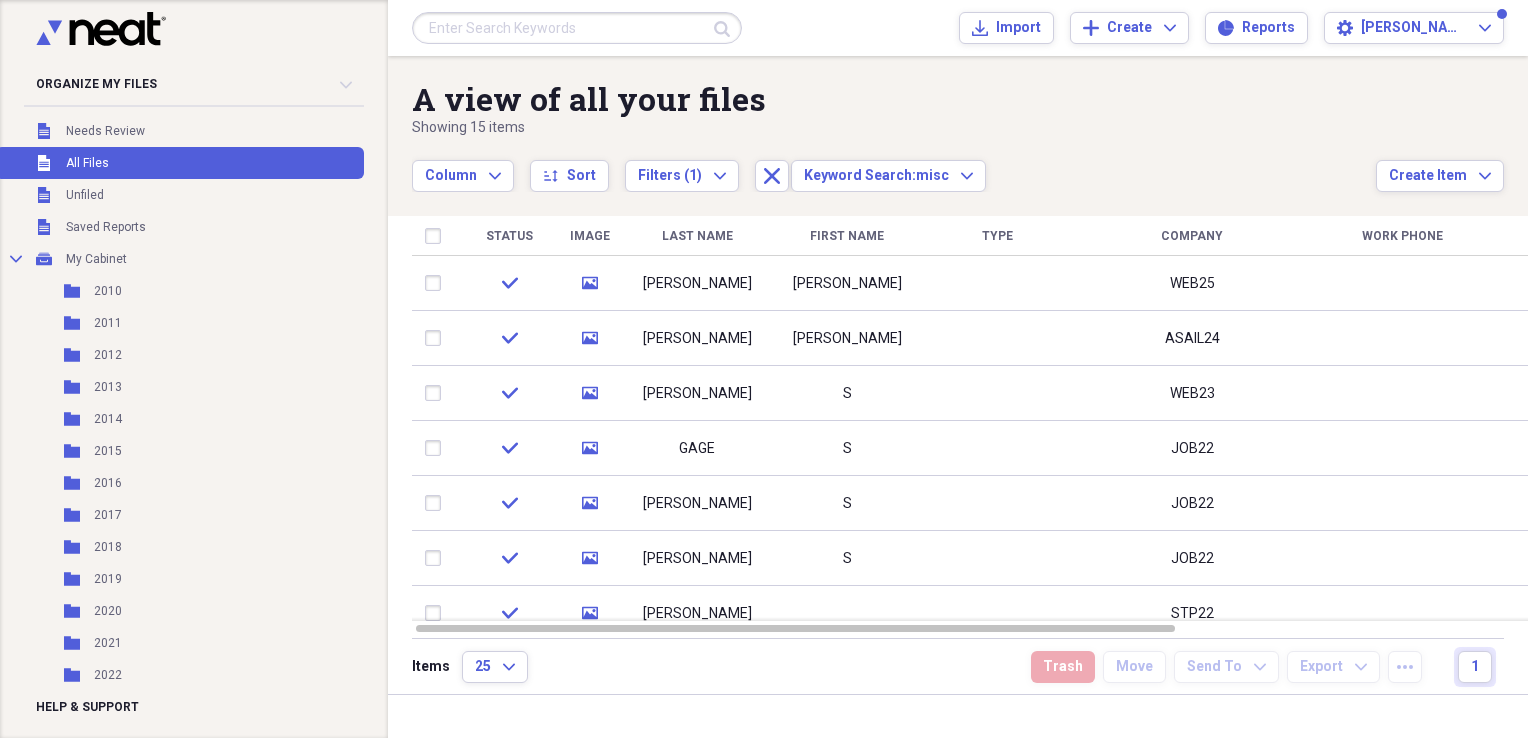 click at bounding box center [577, 28] 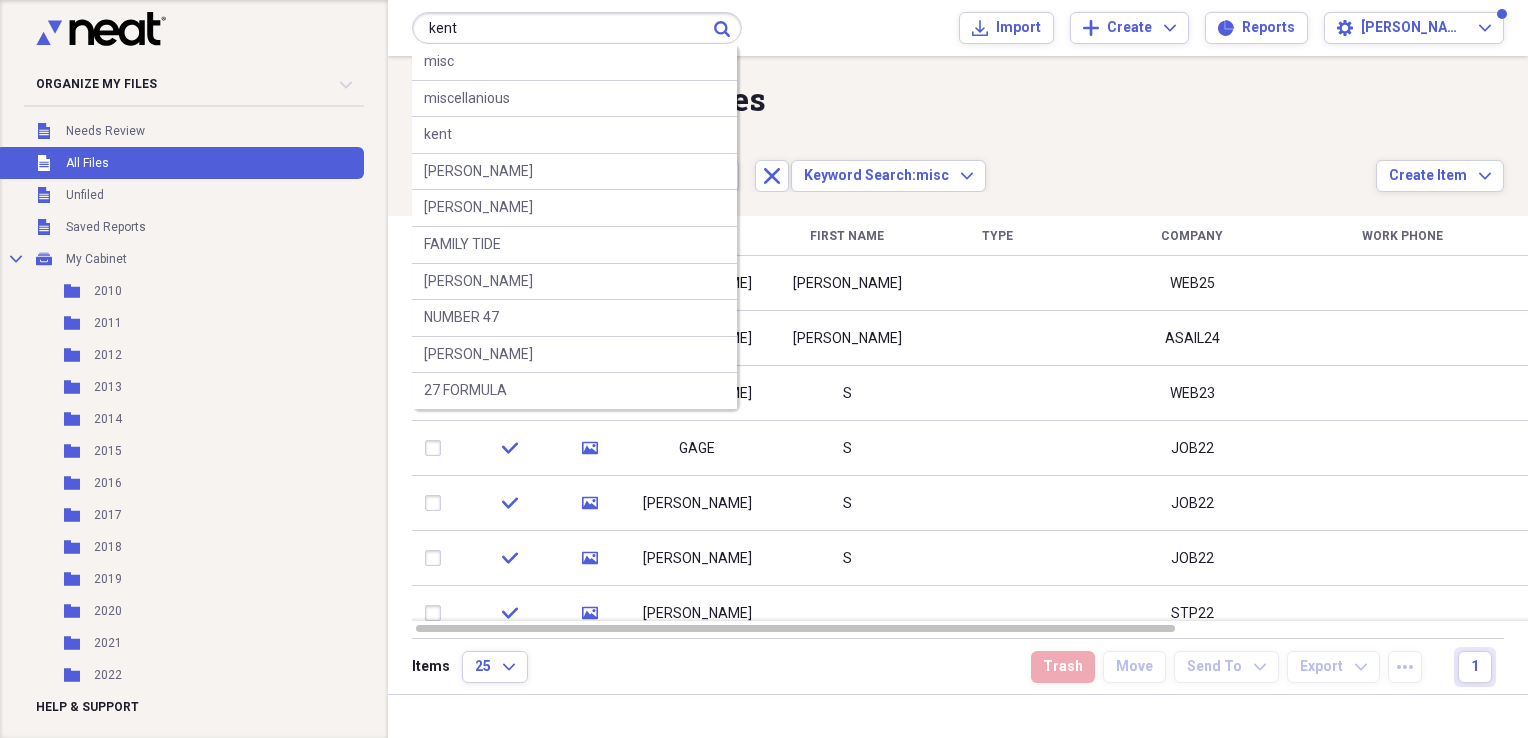 type on "kent" 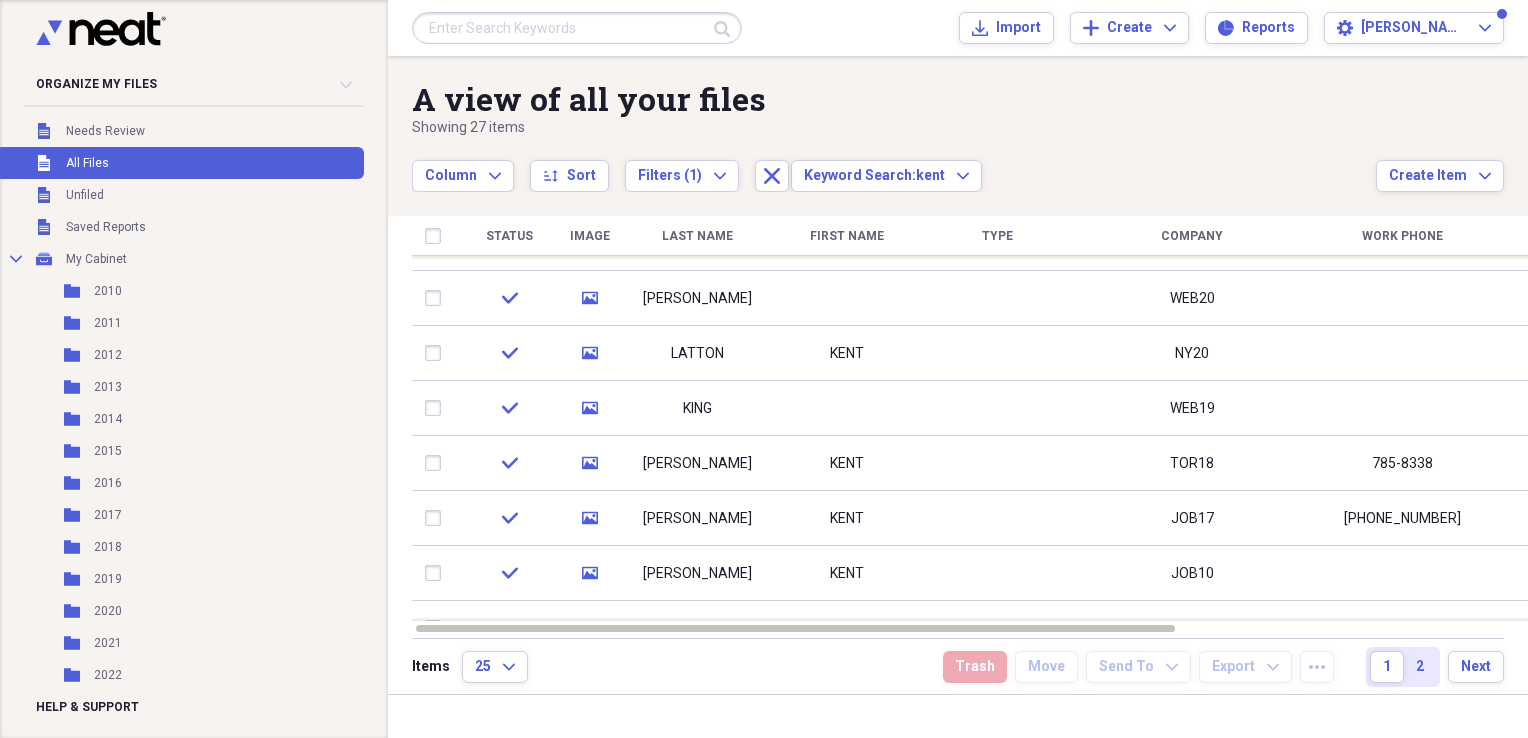 click at bounding box center [577, 28] 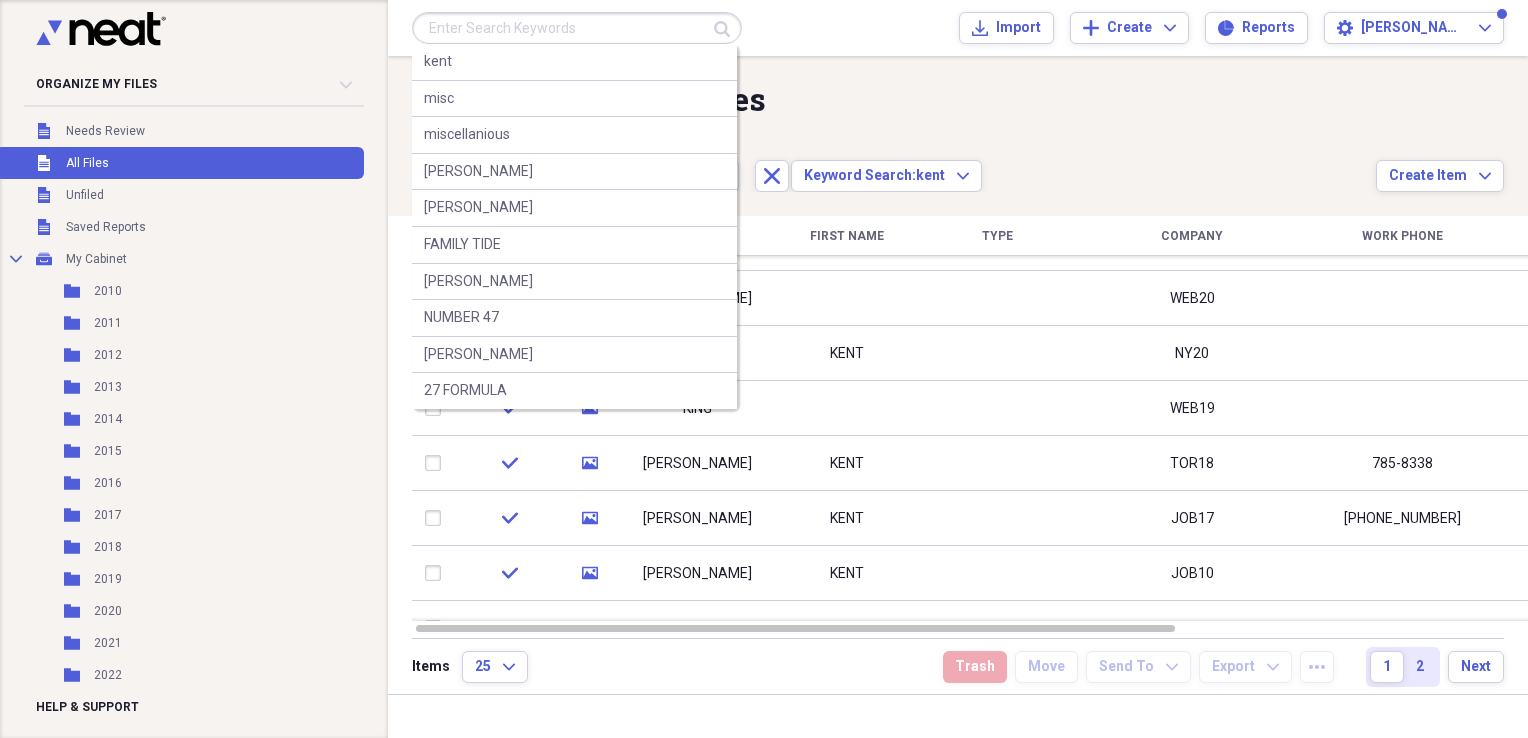 paste on "mis·cel·la·ne·ous" 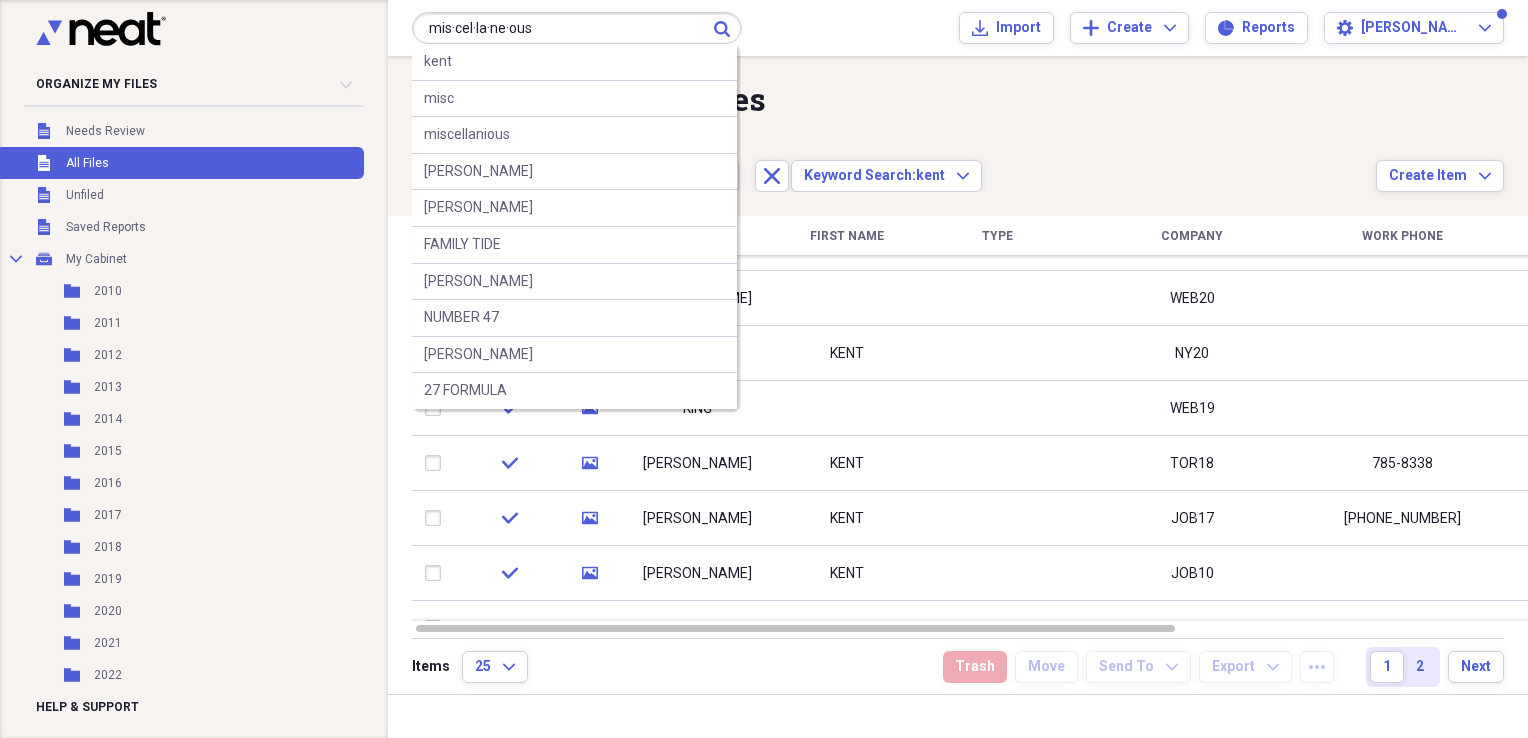 click on "mis·cel·la·ne·ous" at bounding box center (577, 28) 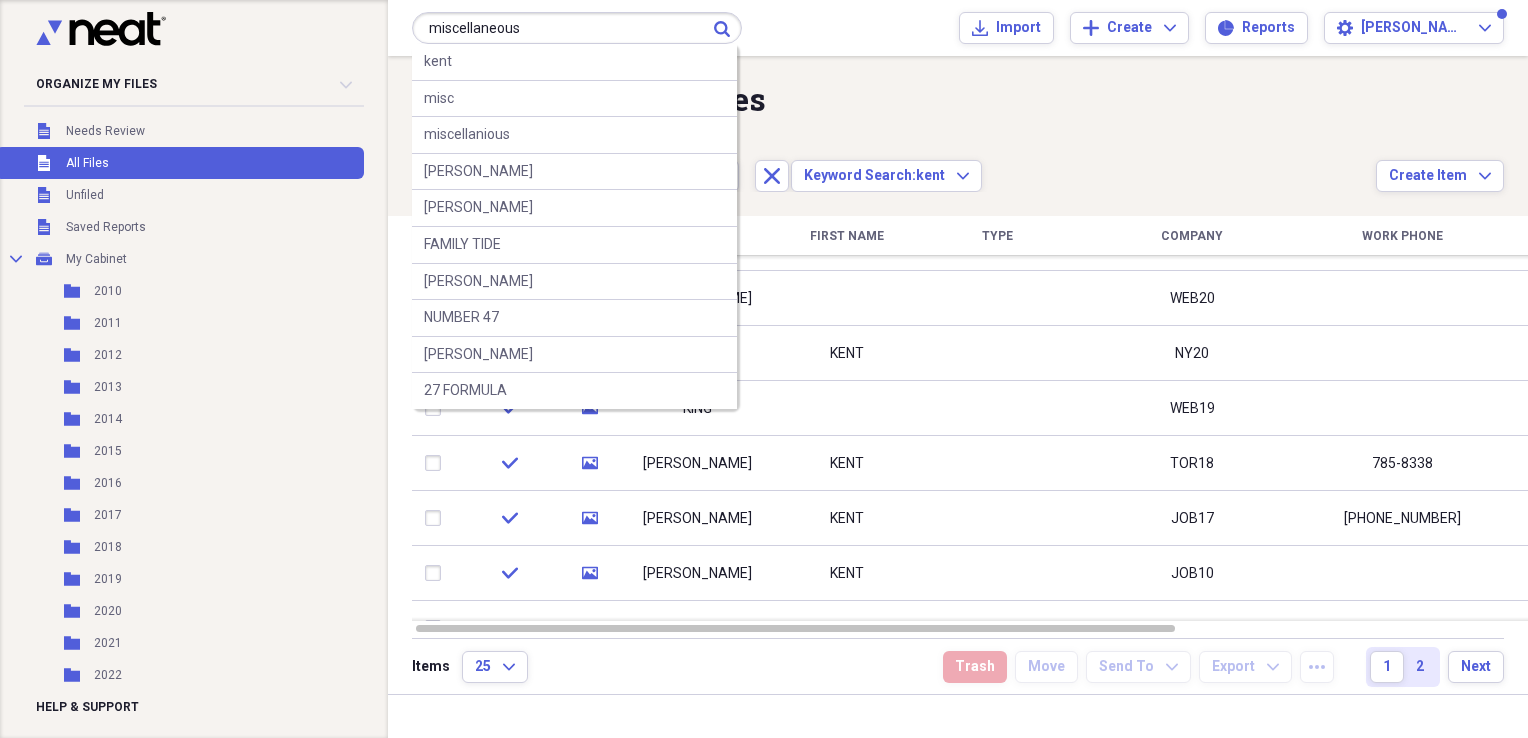 type on "miscellaneous" 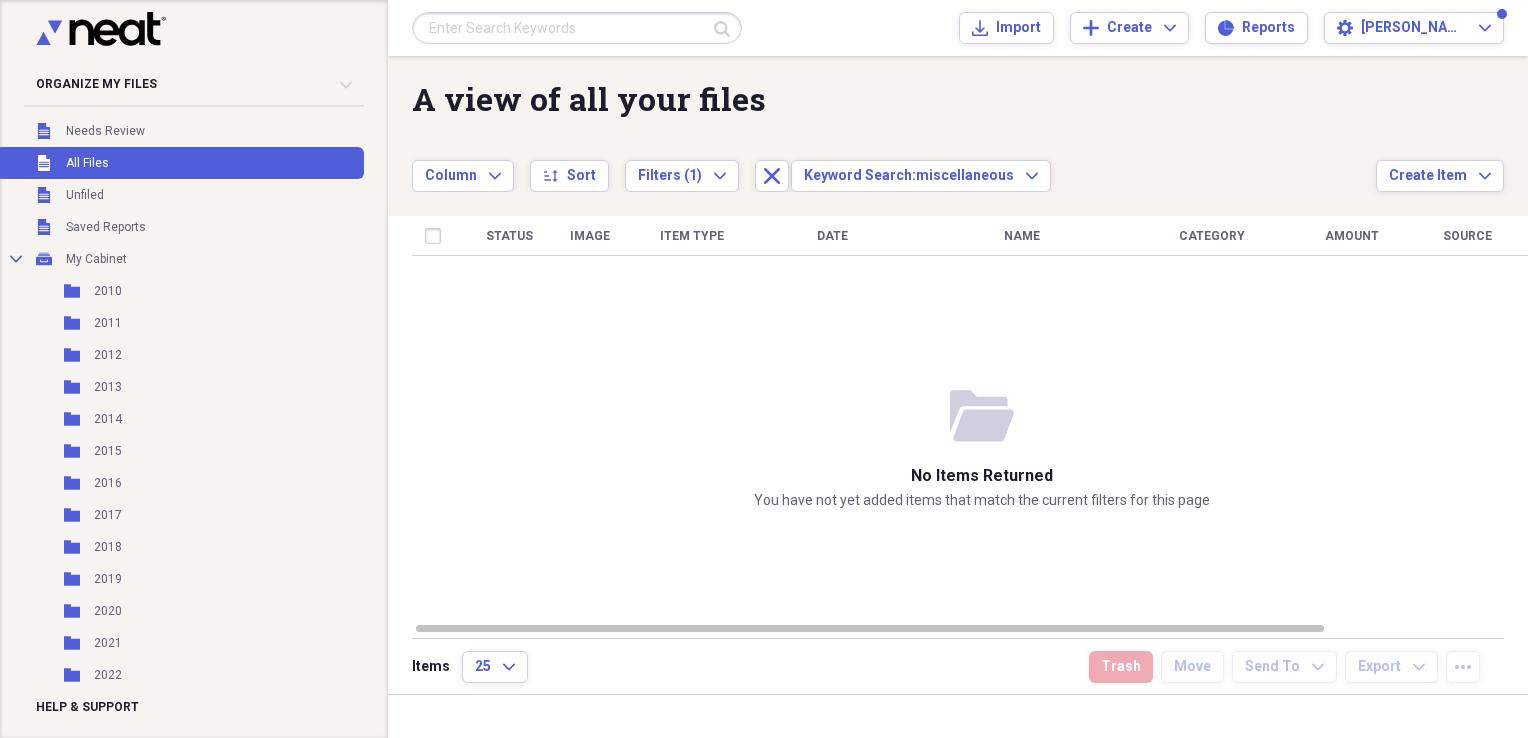 click at bounding box center (577, 28) 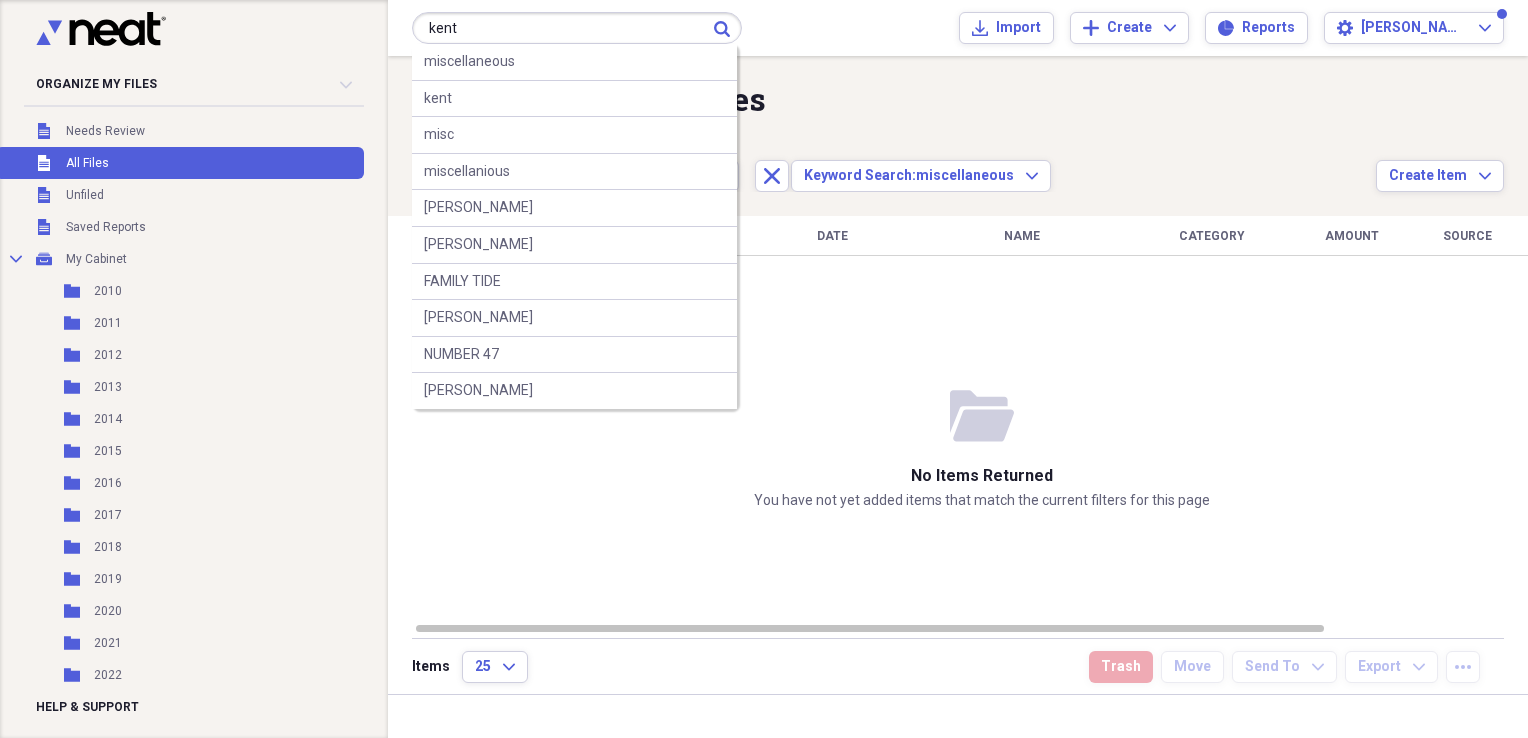 type on "kent" 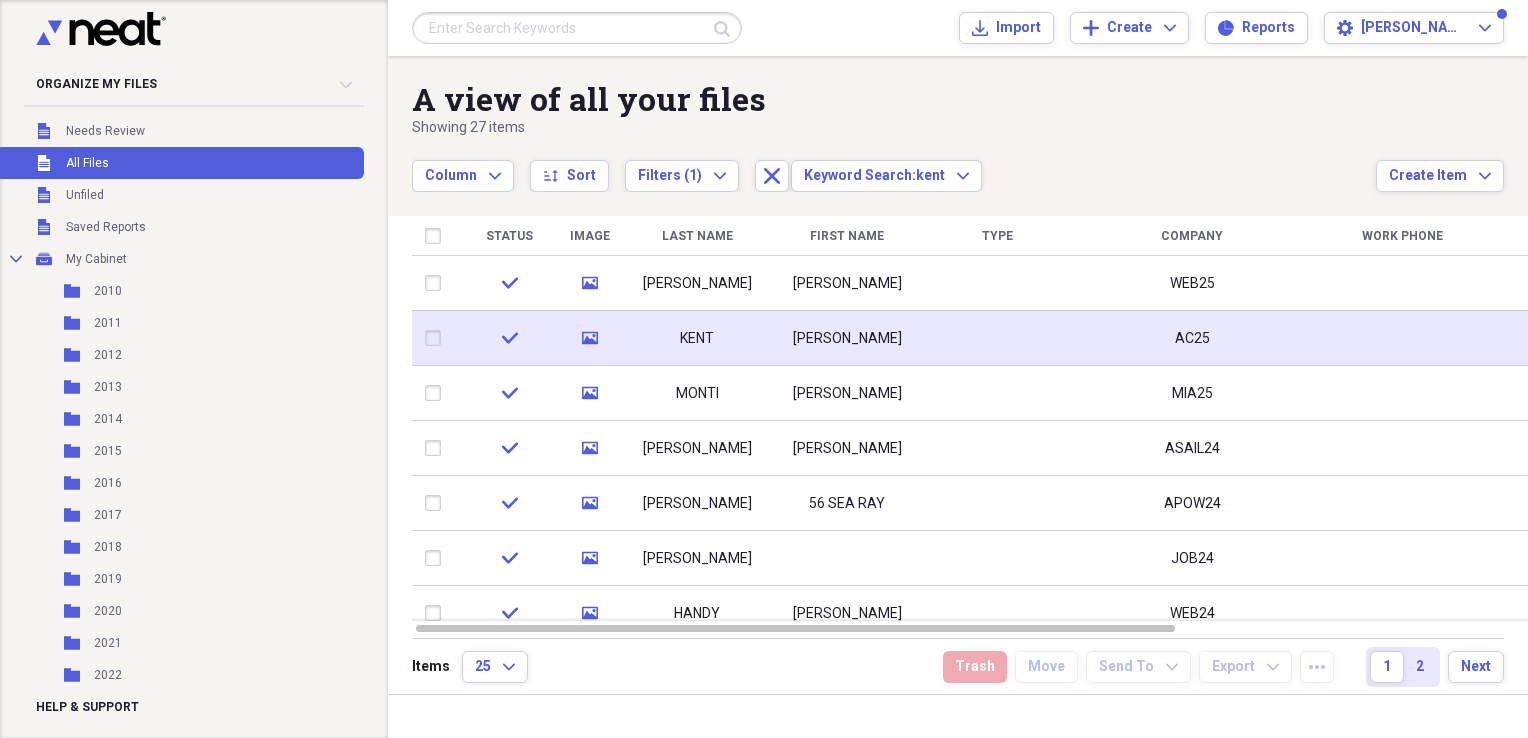 click at bounding box center (997, 338) 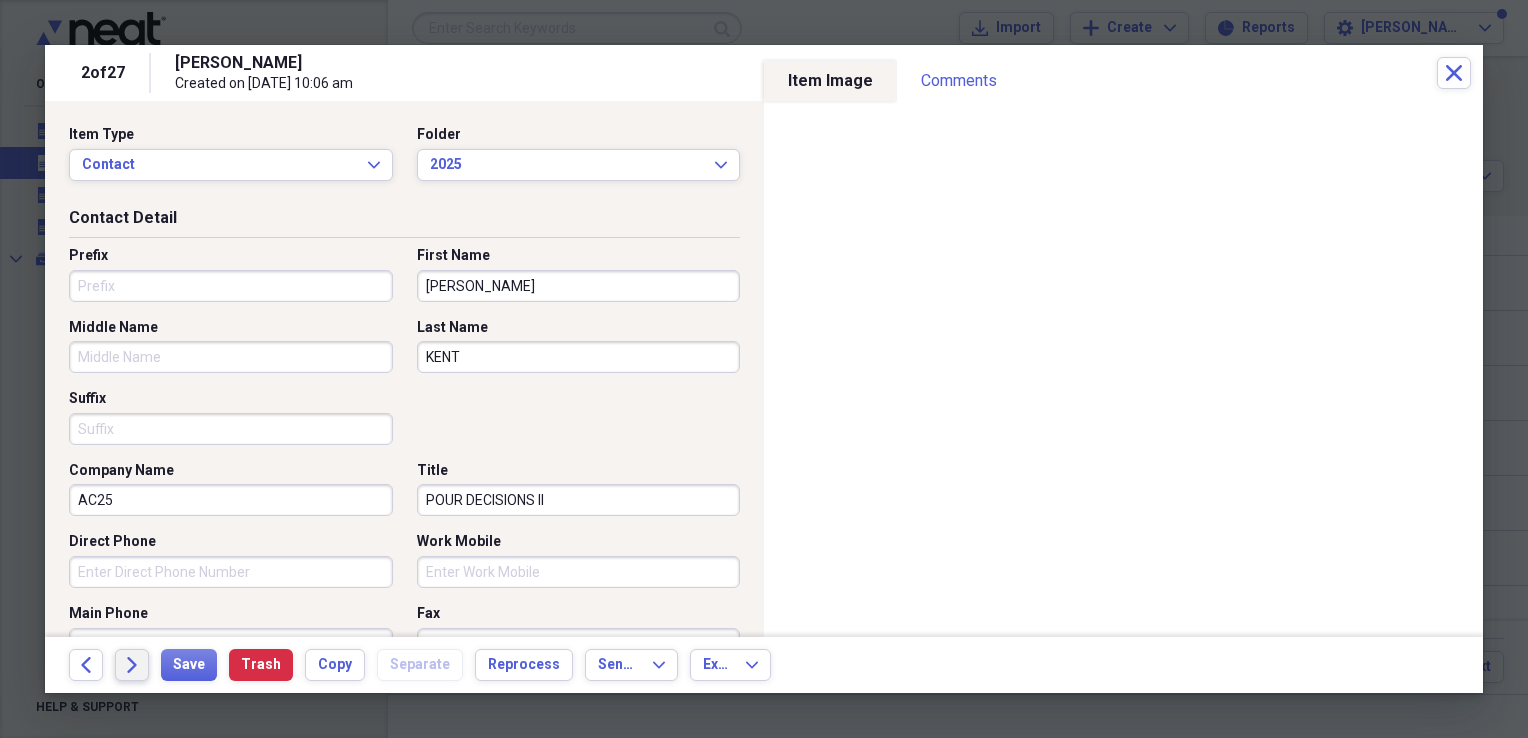 click on "Forward" 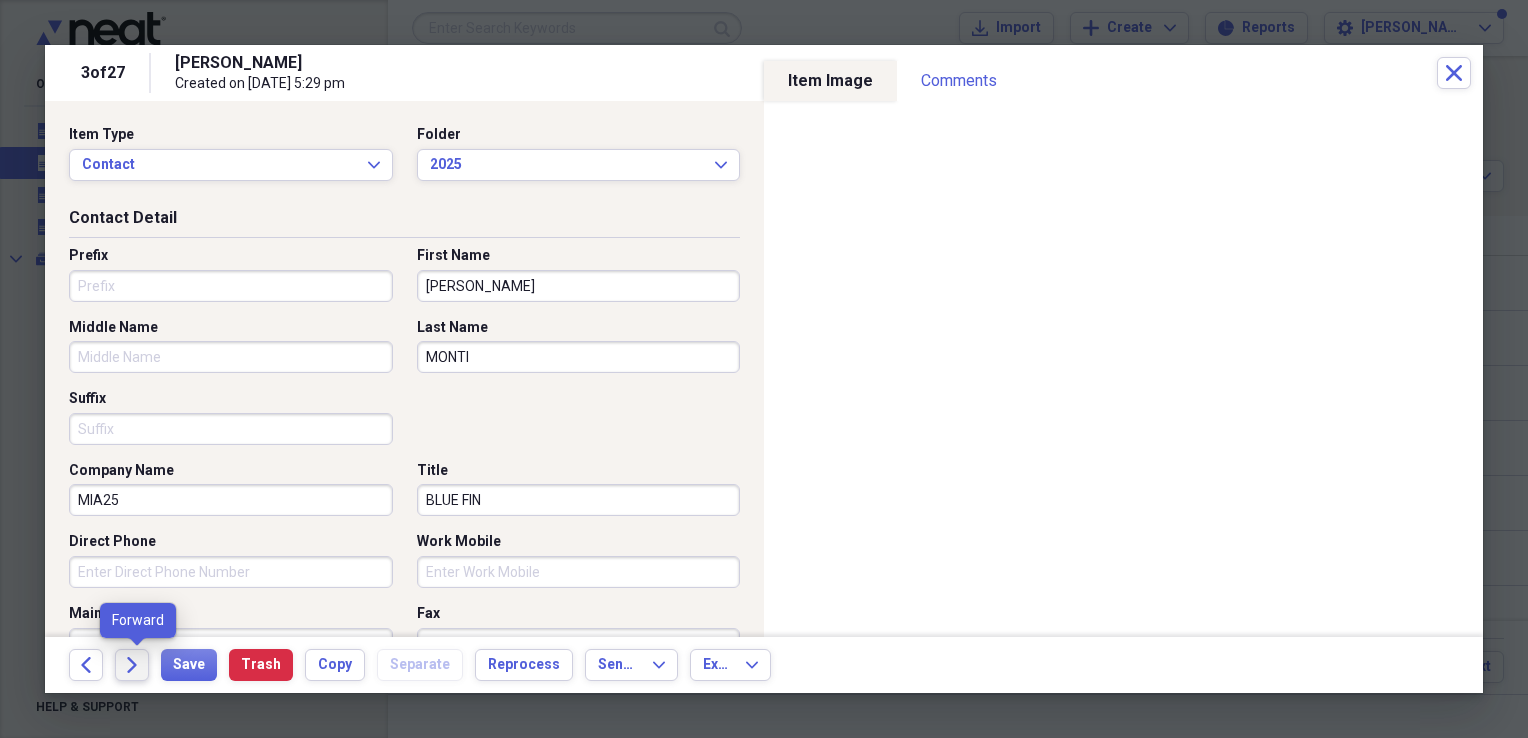 click on "Forward" 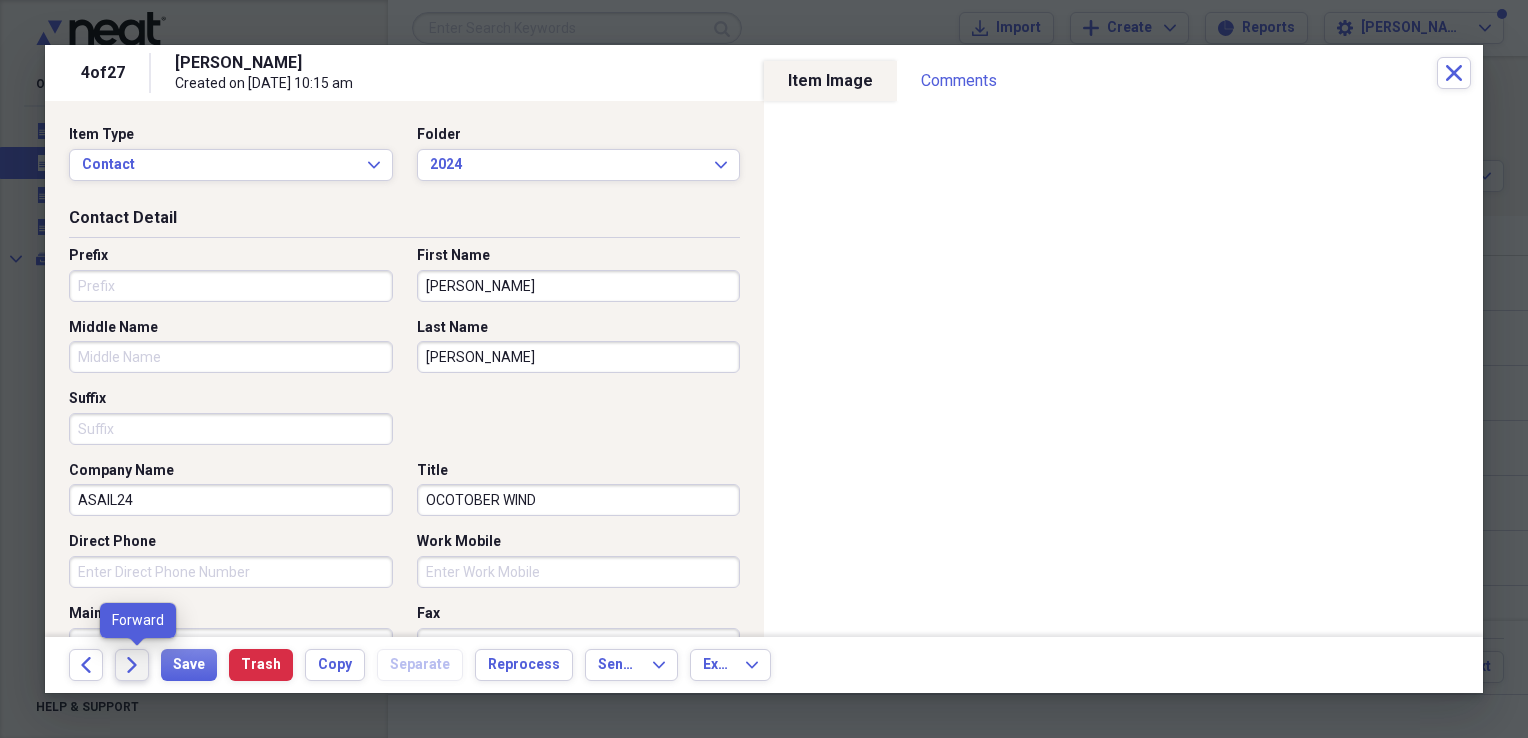 click on "Forward" 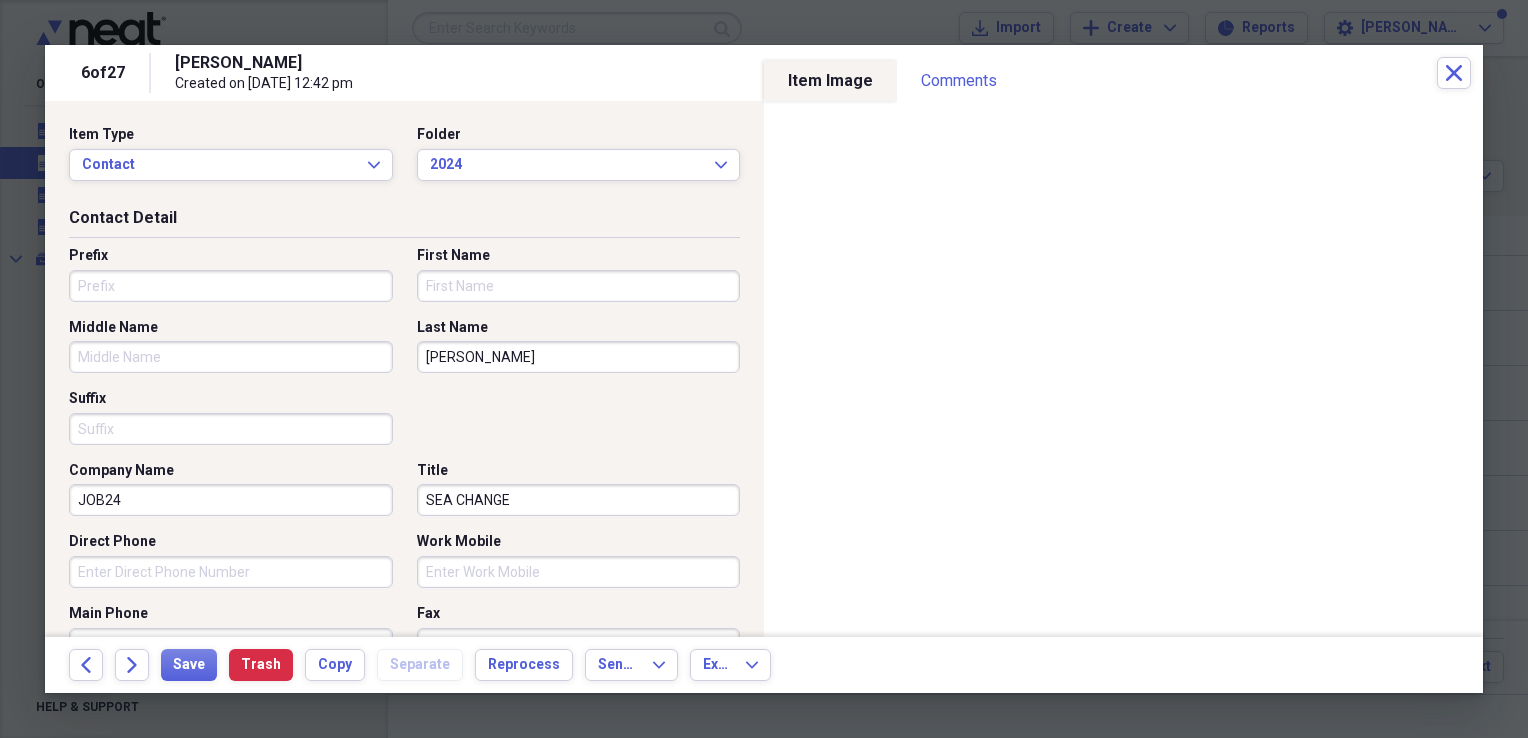 click on "Forward" 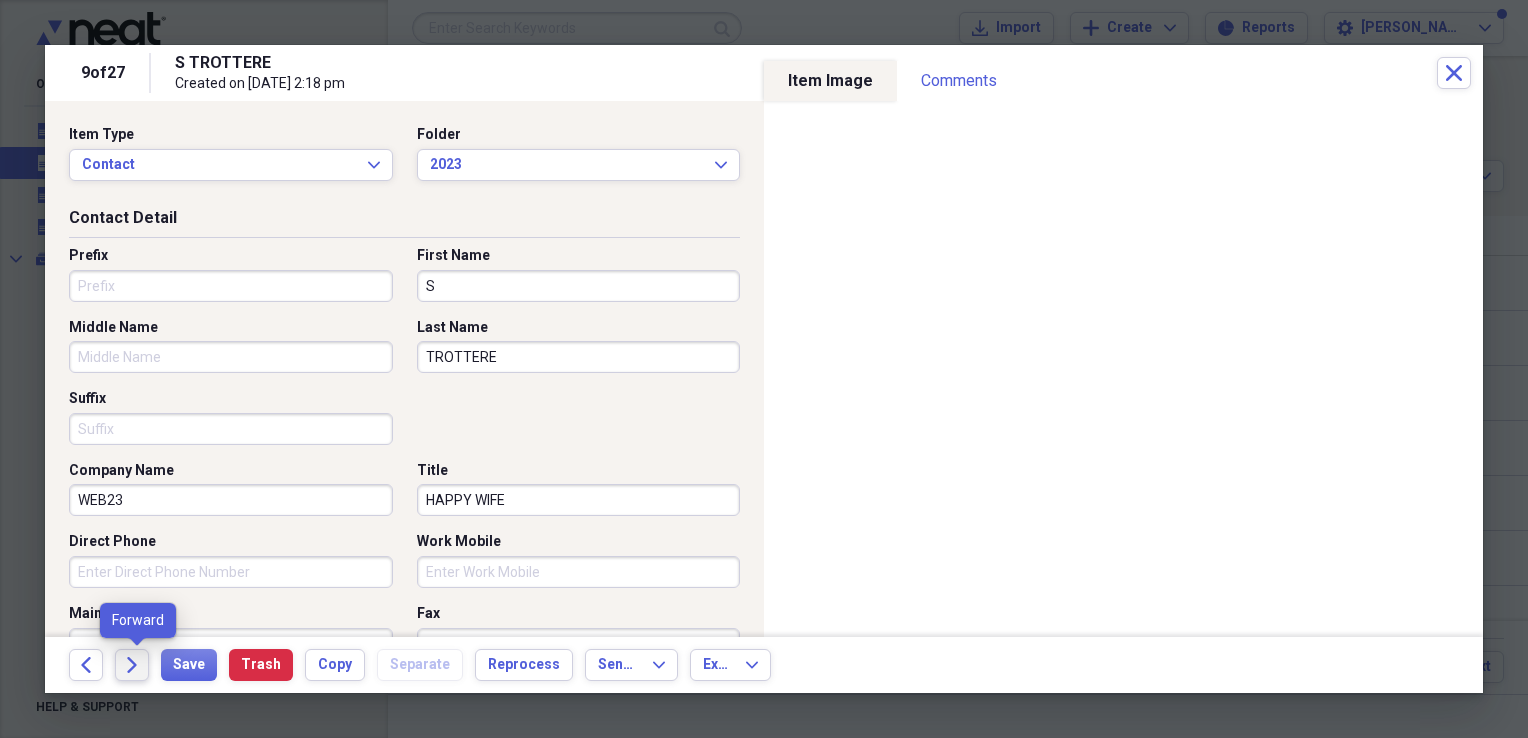 click on "Forward" 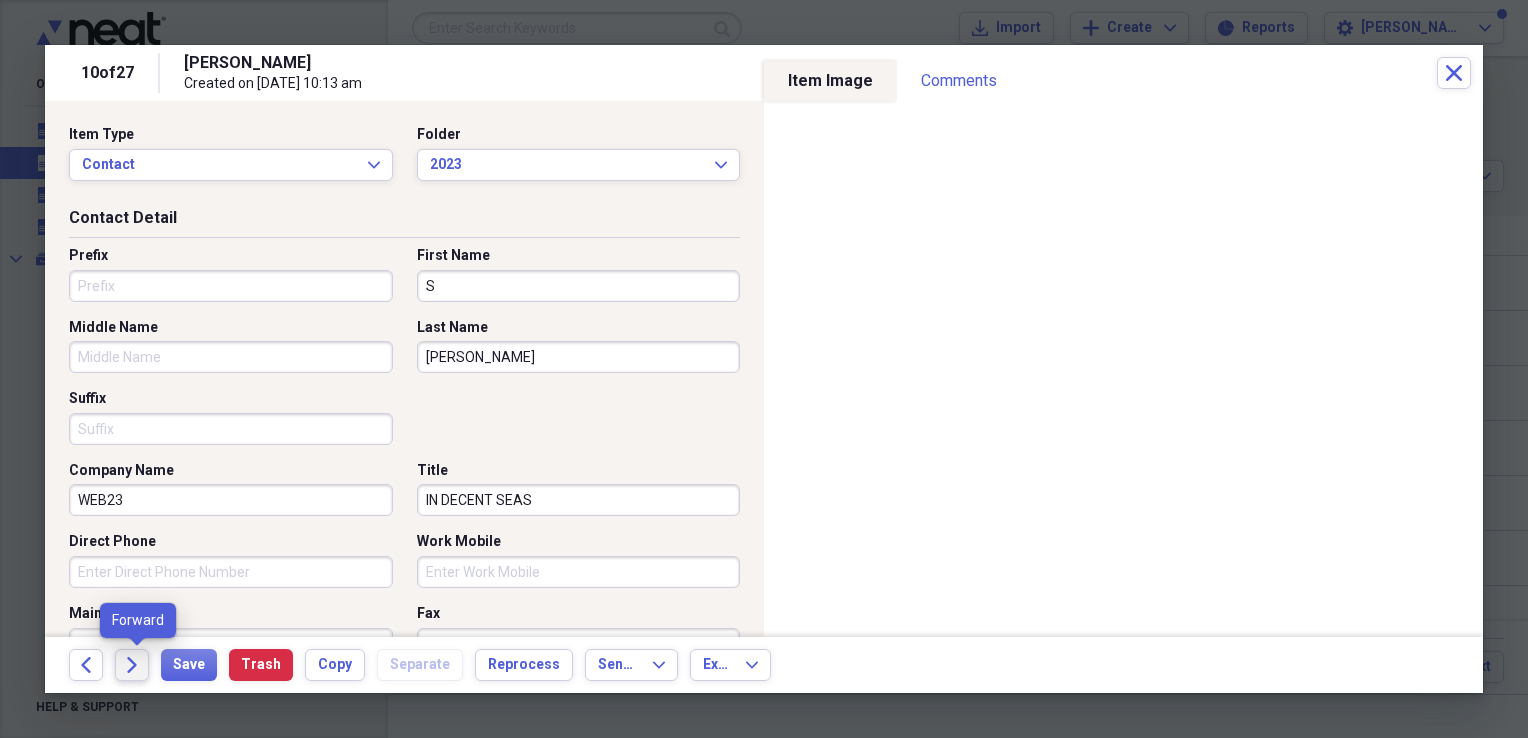 click on "Forward" 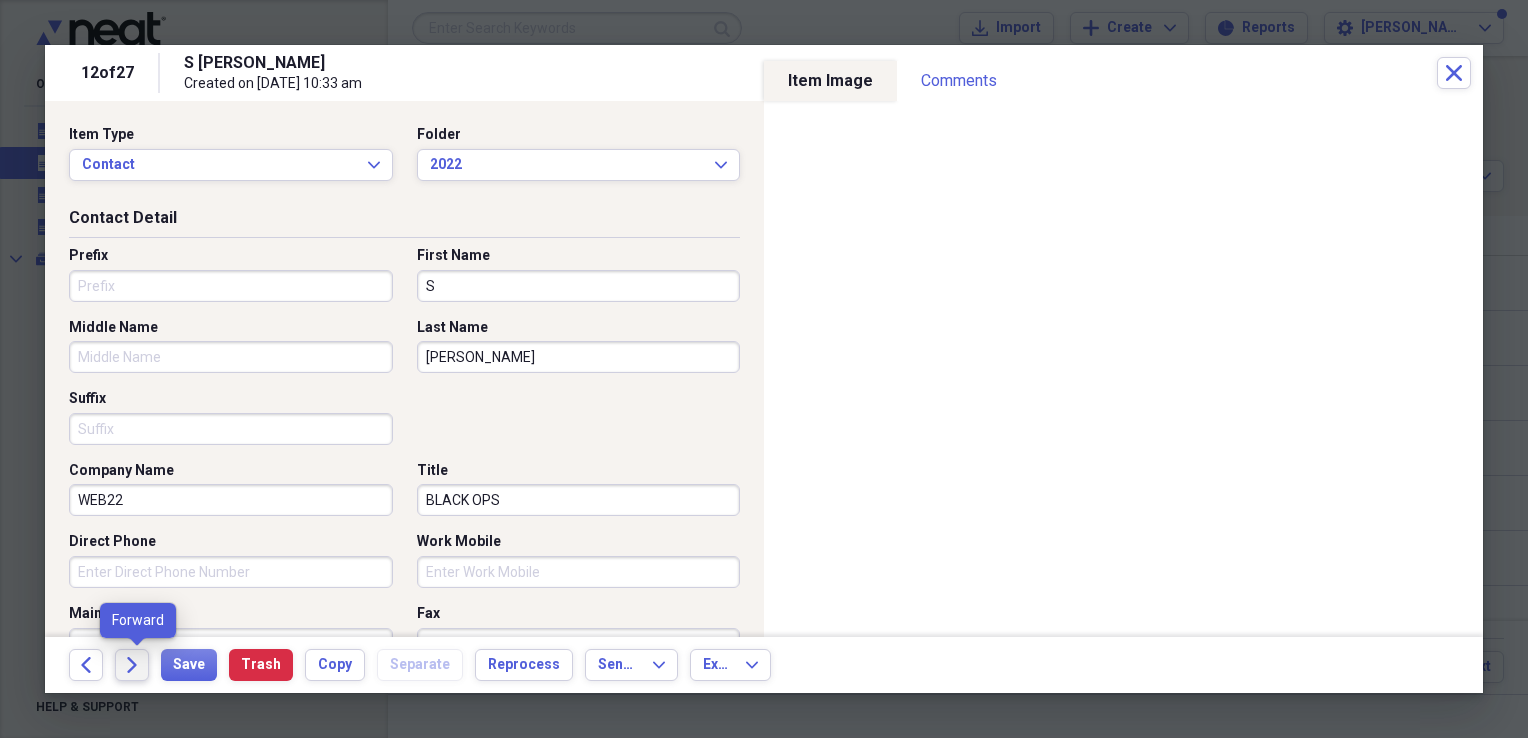 click on "Forward" 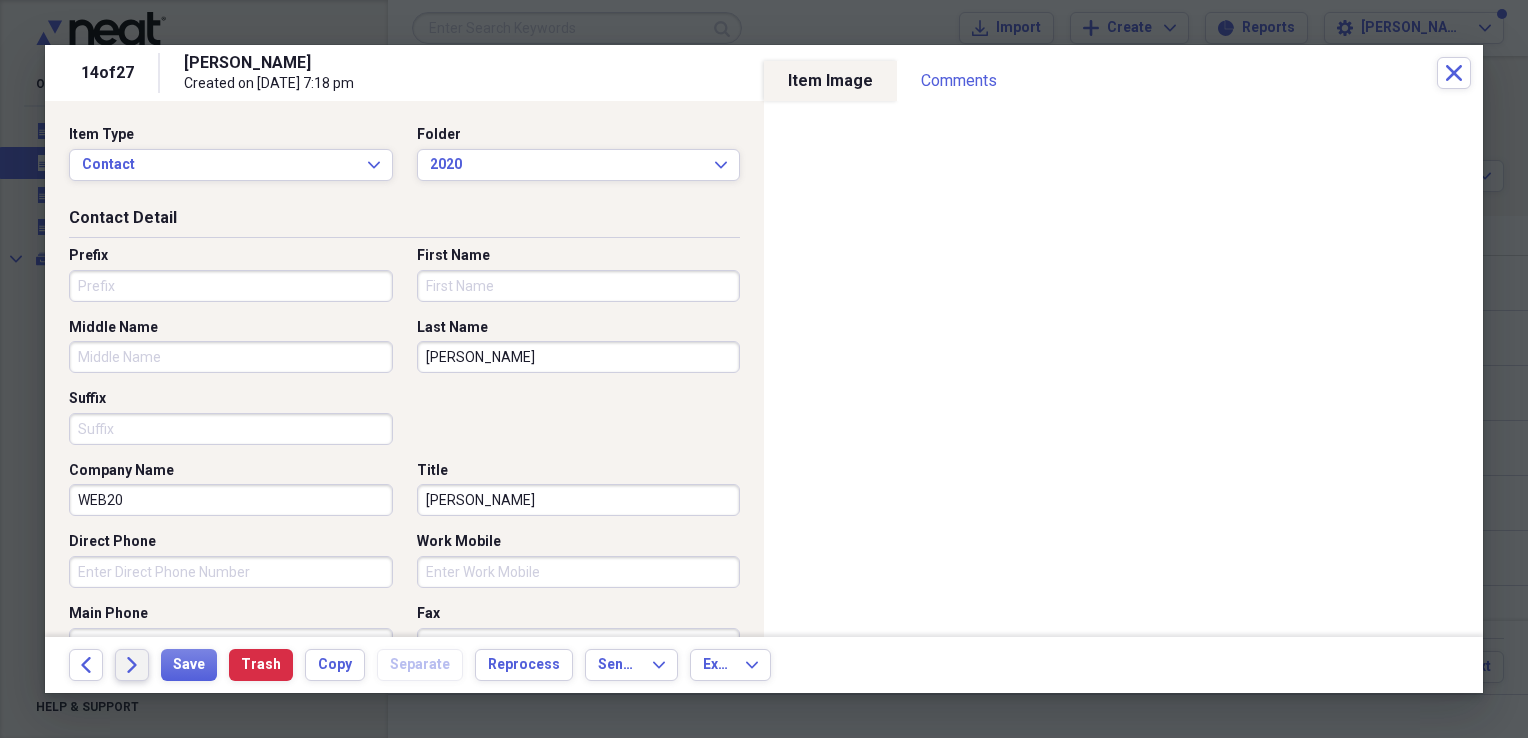 click on "Forward" 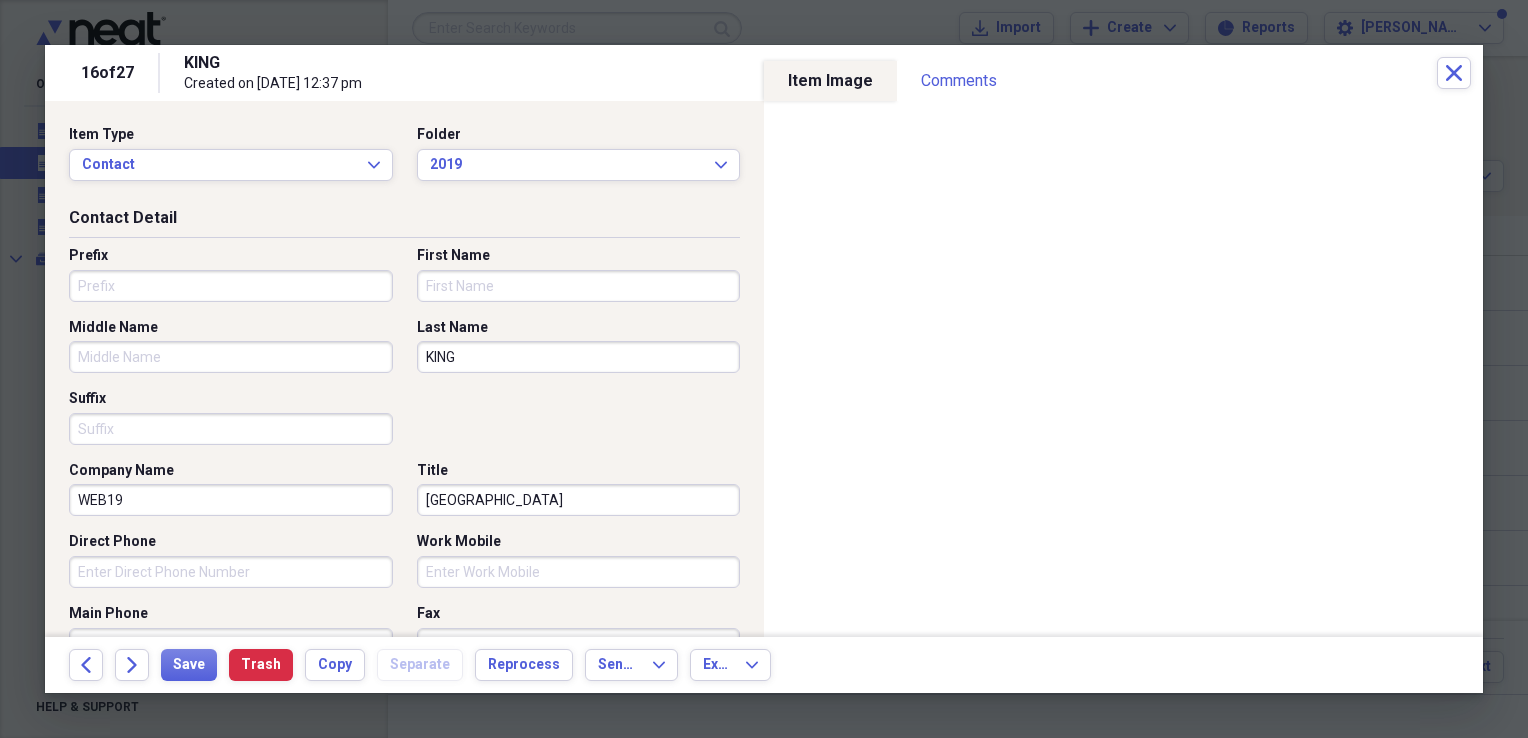 click on "Forward" 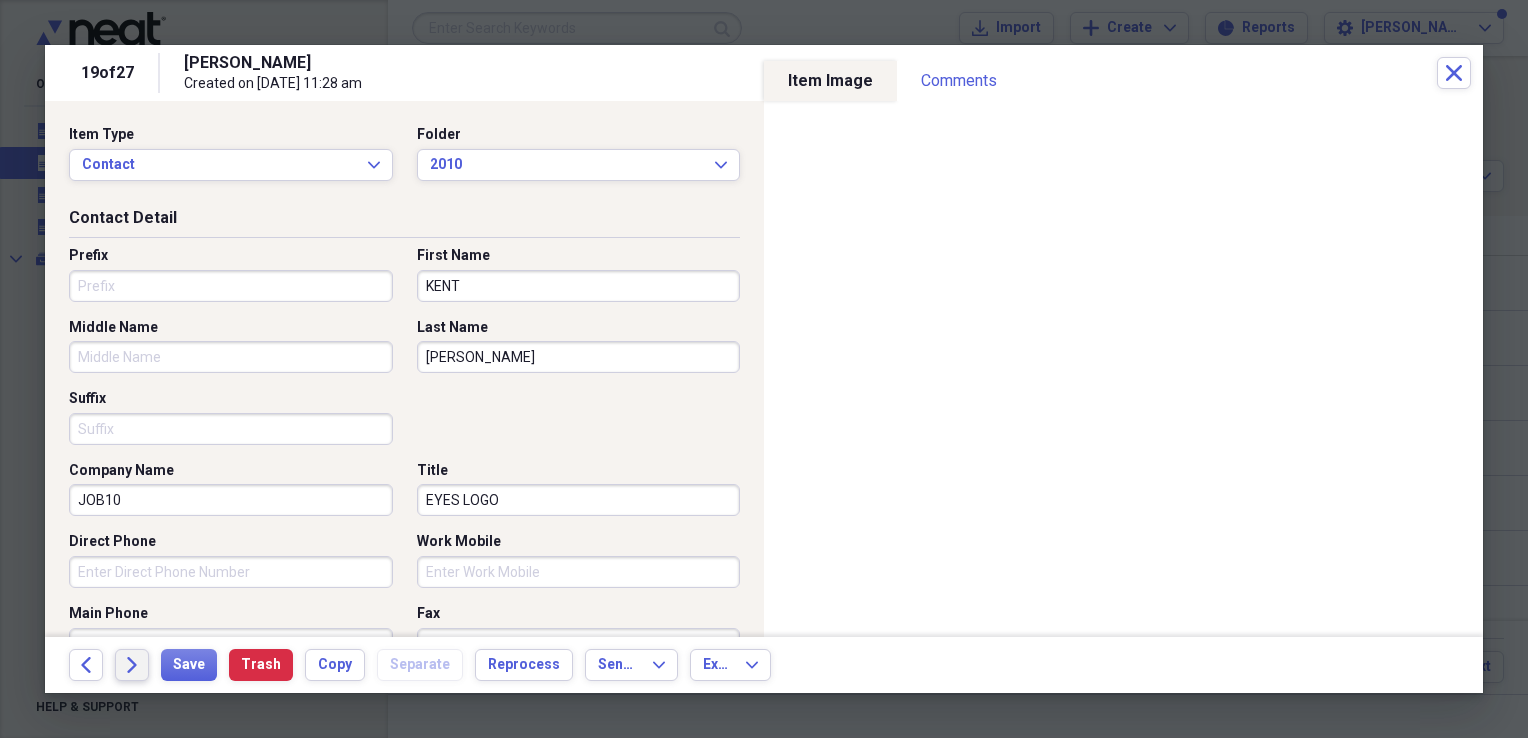 click on "Forward" 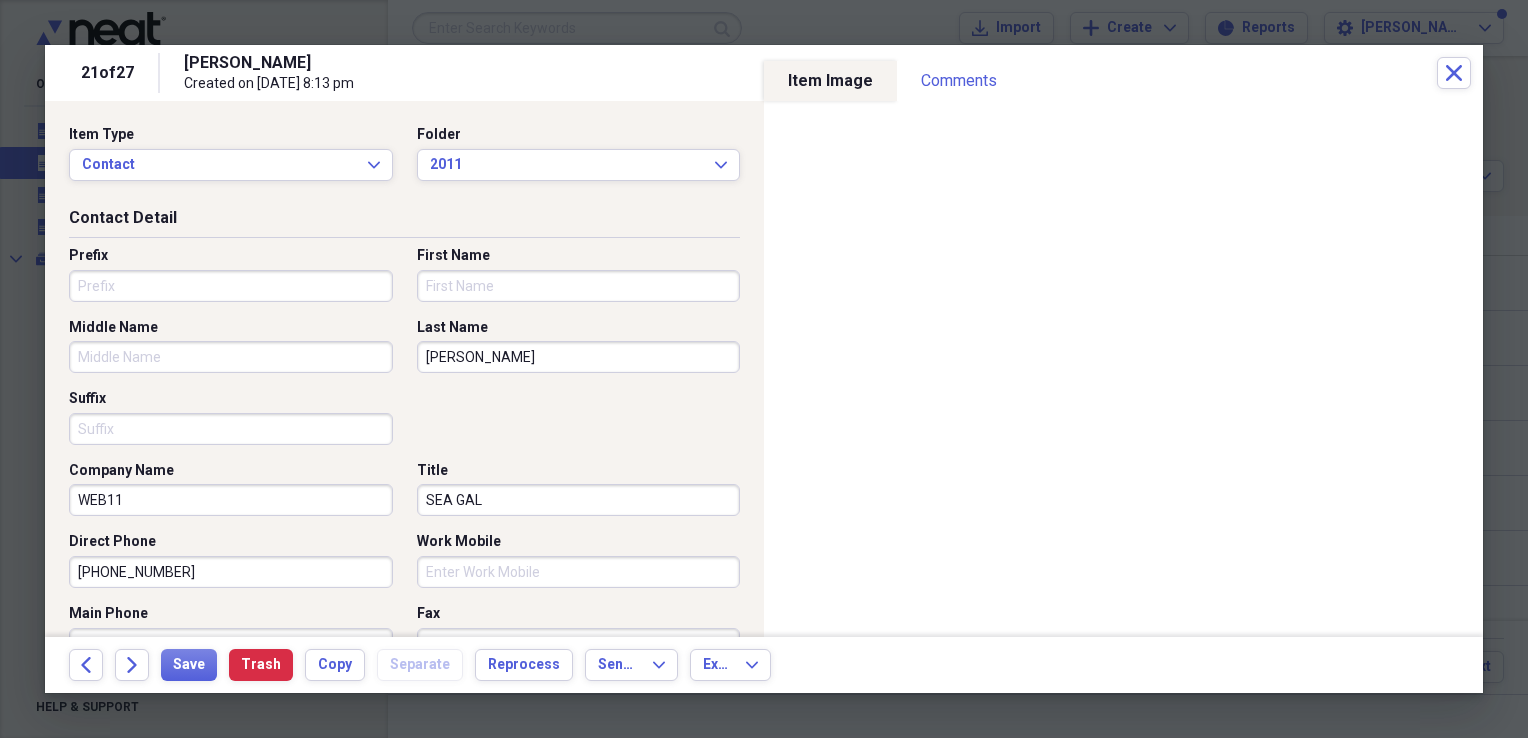 click on "Forward" 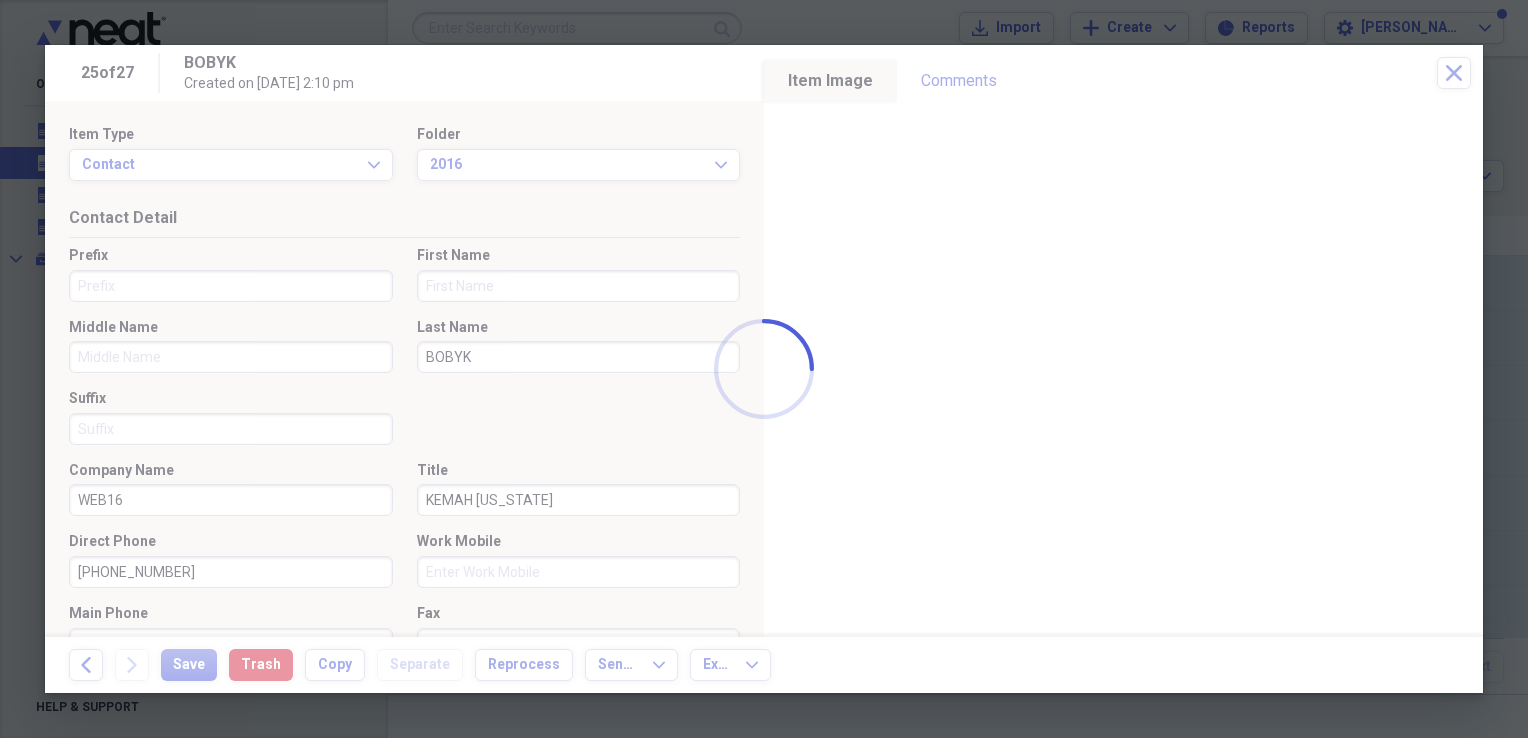 click at bounding box center (764, 369) 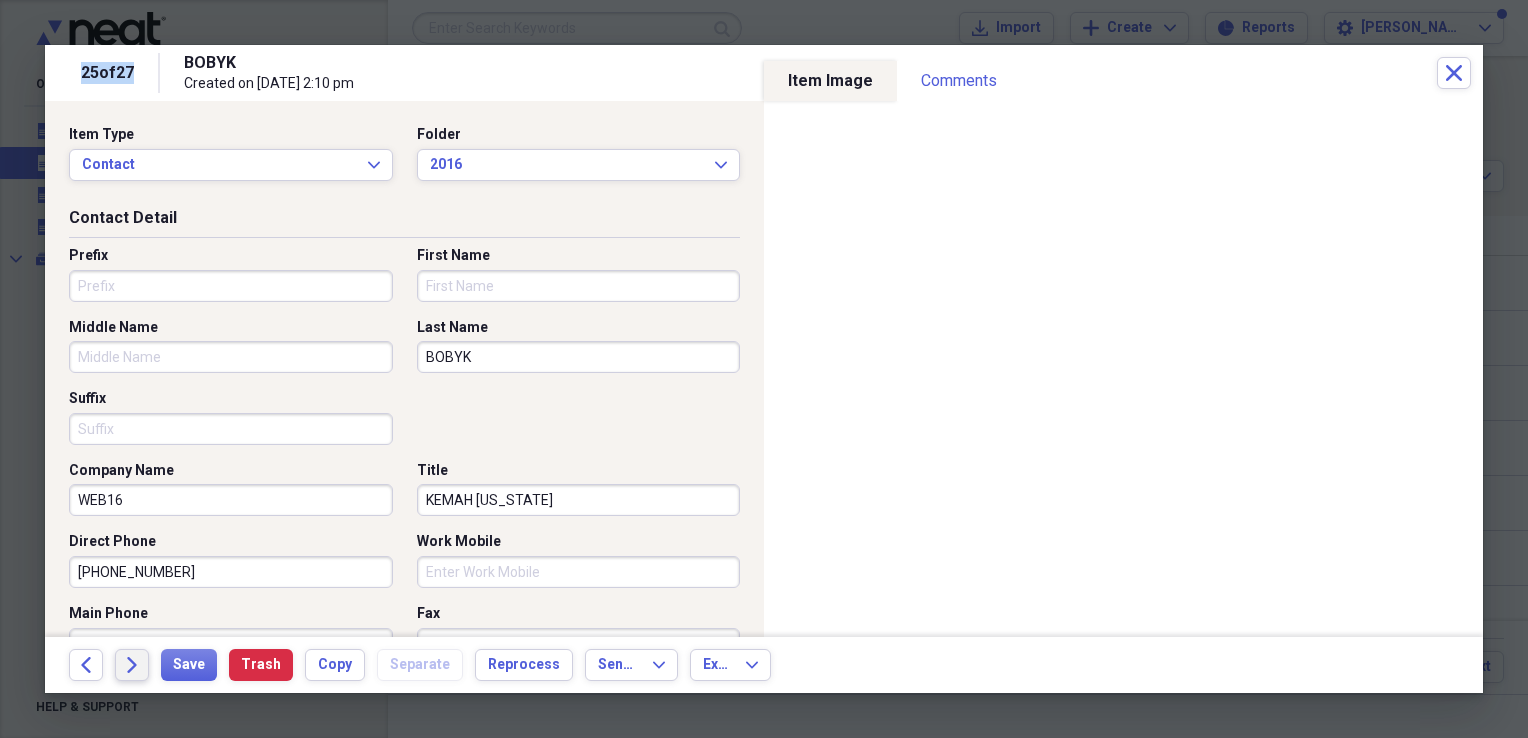 click on "Forward" 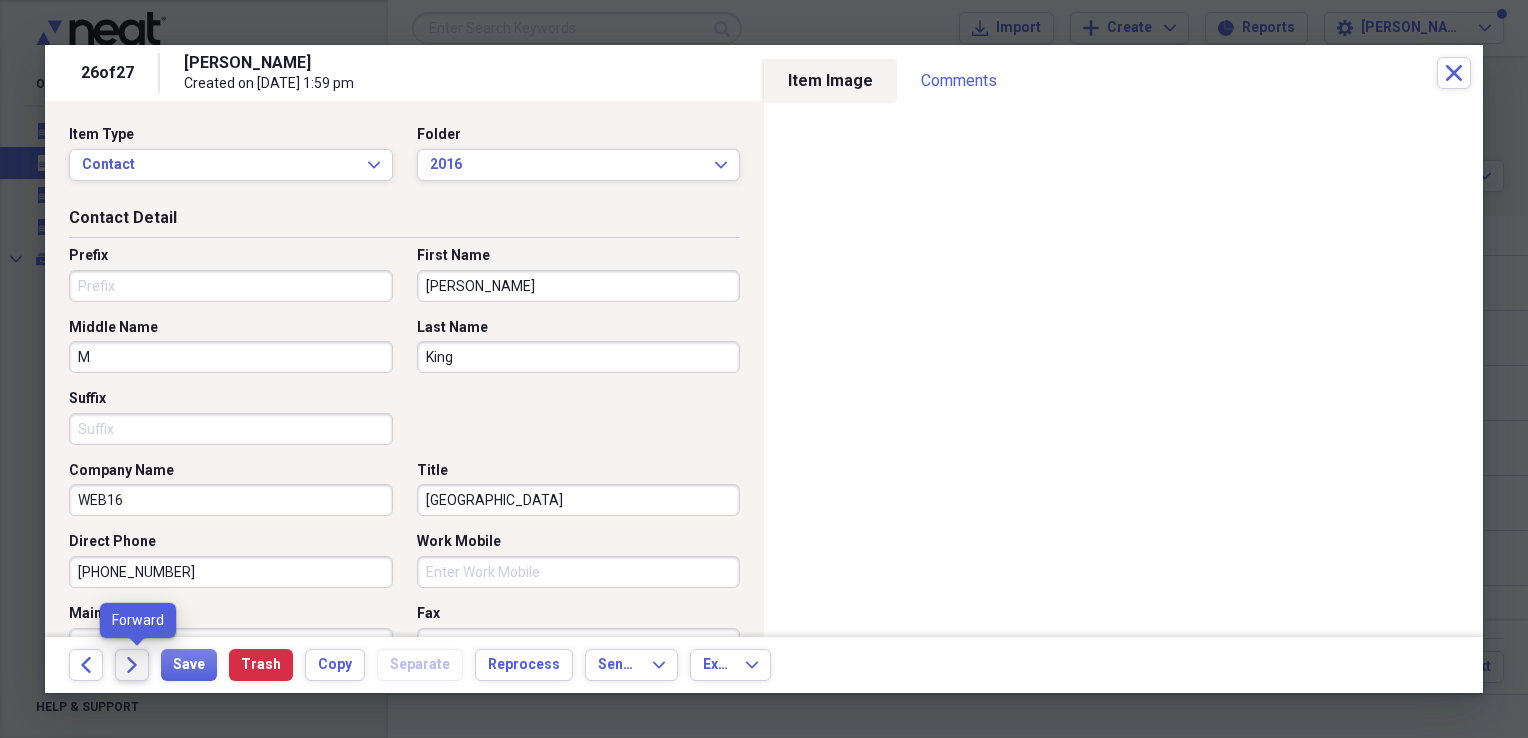 click on "Forward" 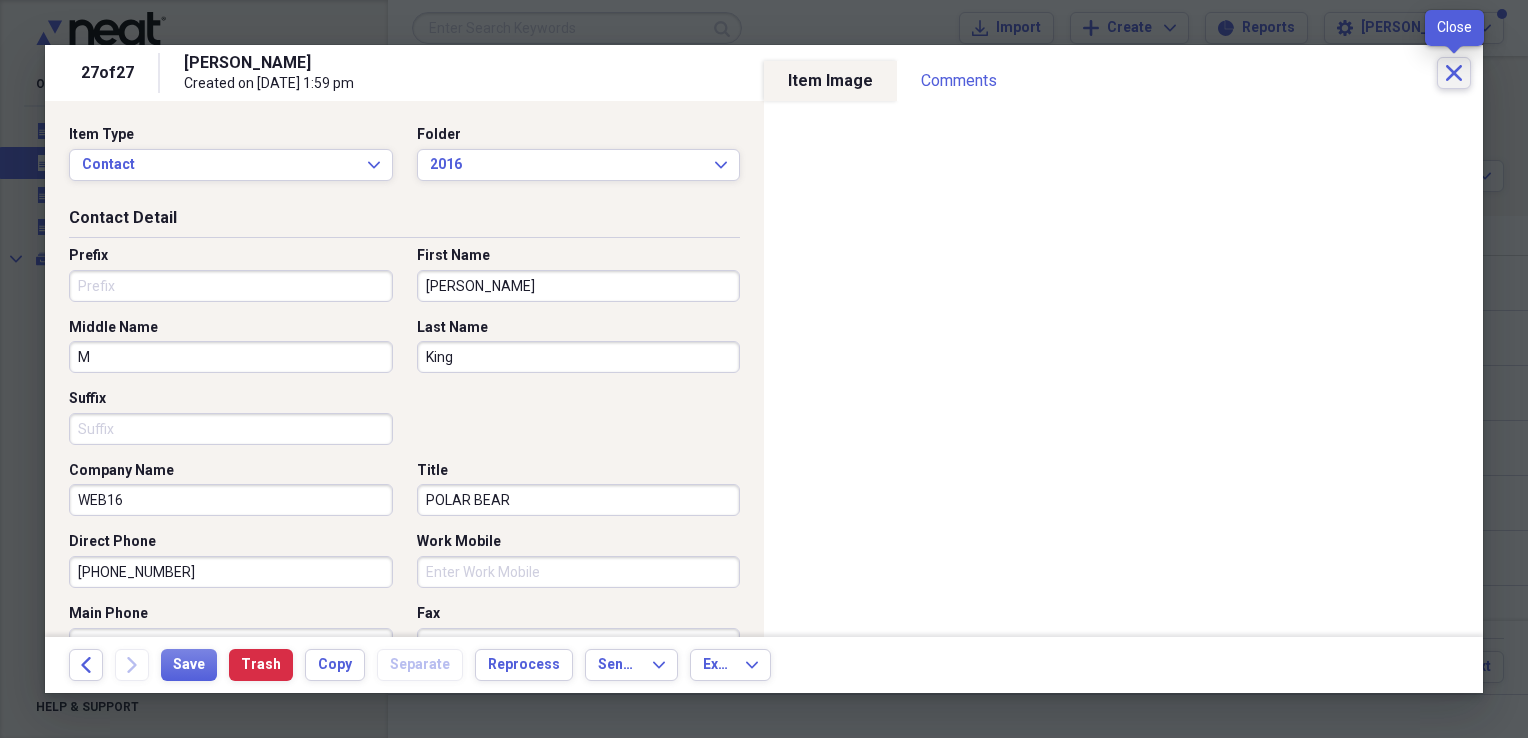 click on "Close" 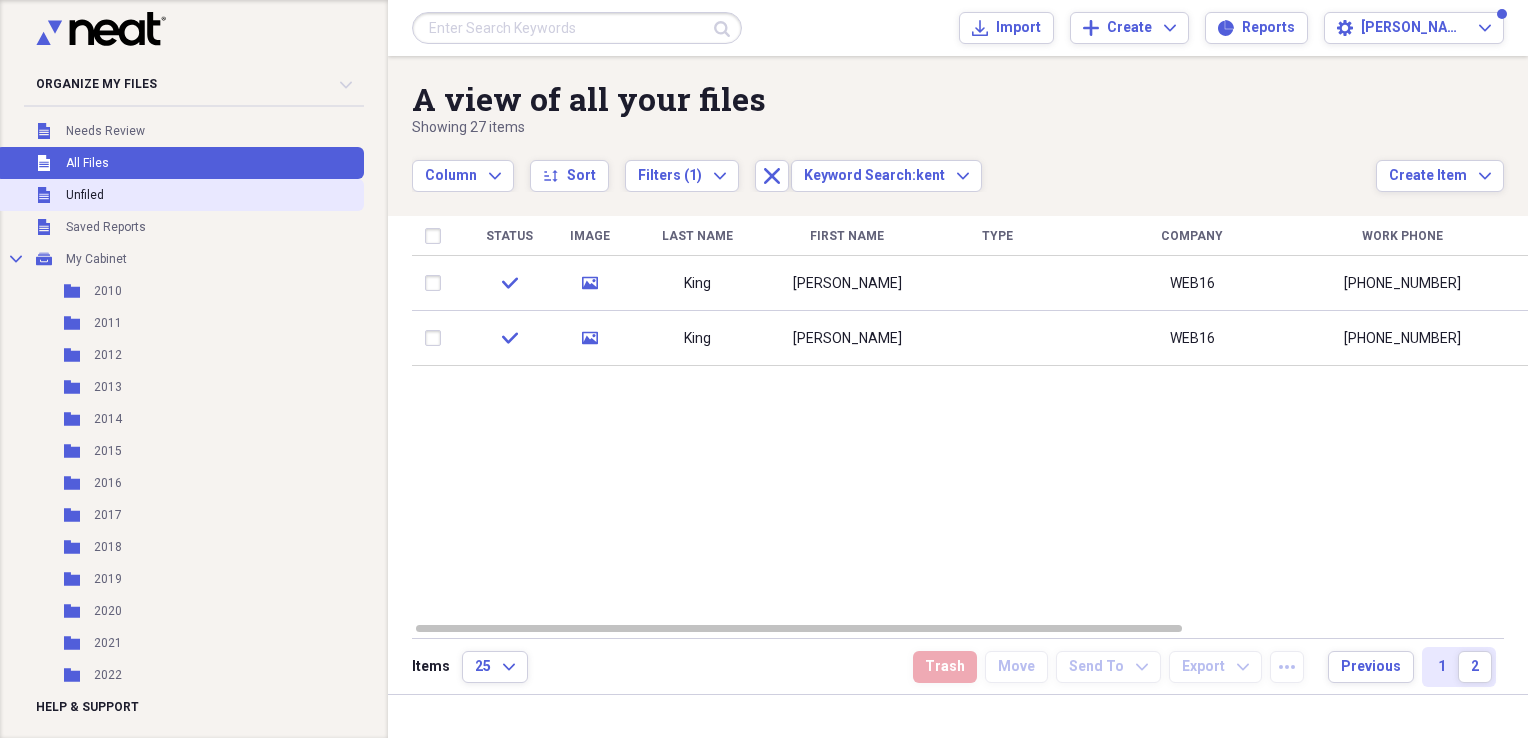 drag, startPoint x: 143, startPoint y: 198, endPoint x: 143, endPoint y: 179, distance: 19 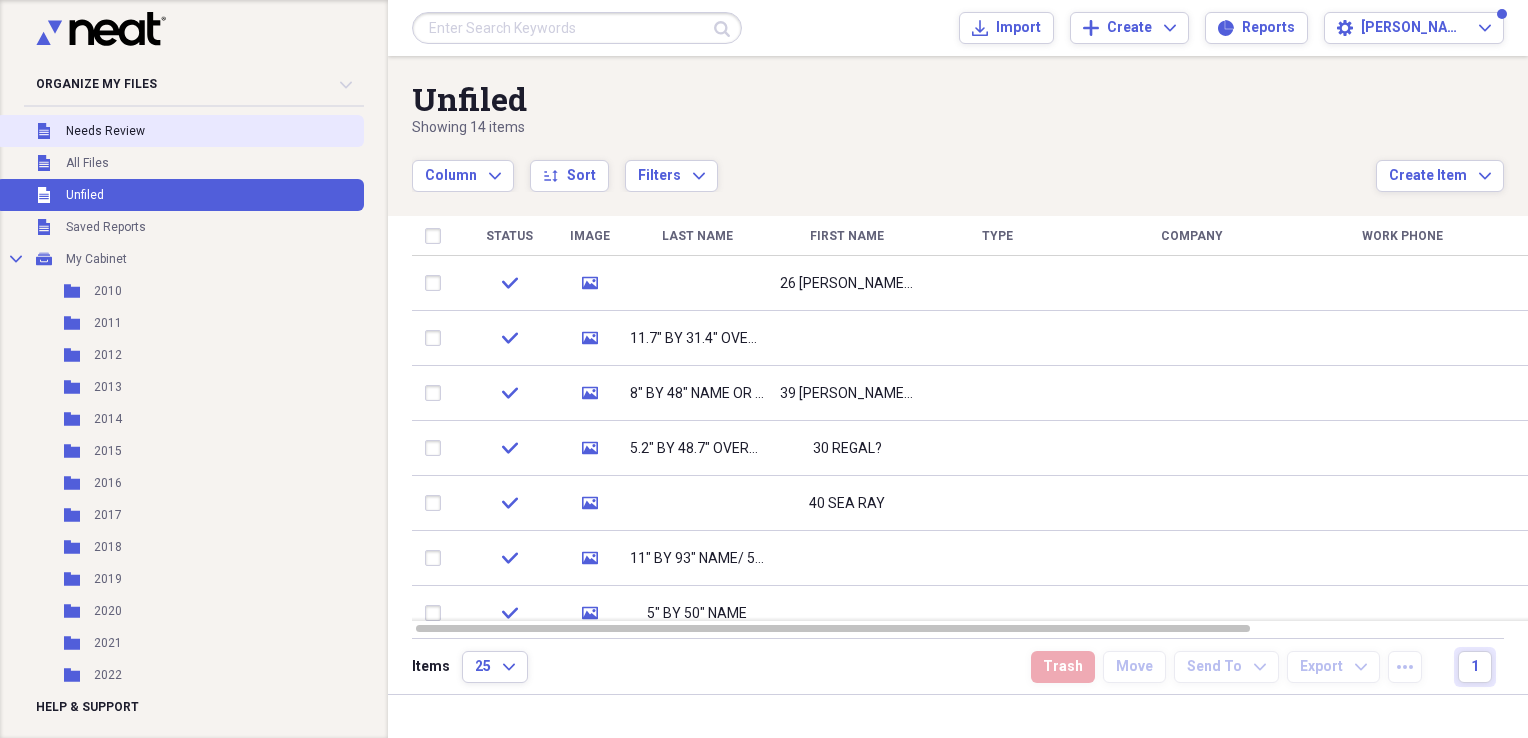 click on "Unfiled Needs Review" at bounding box center (180, 131) 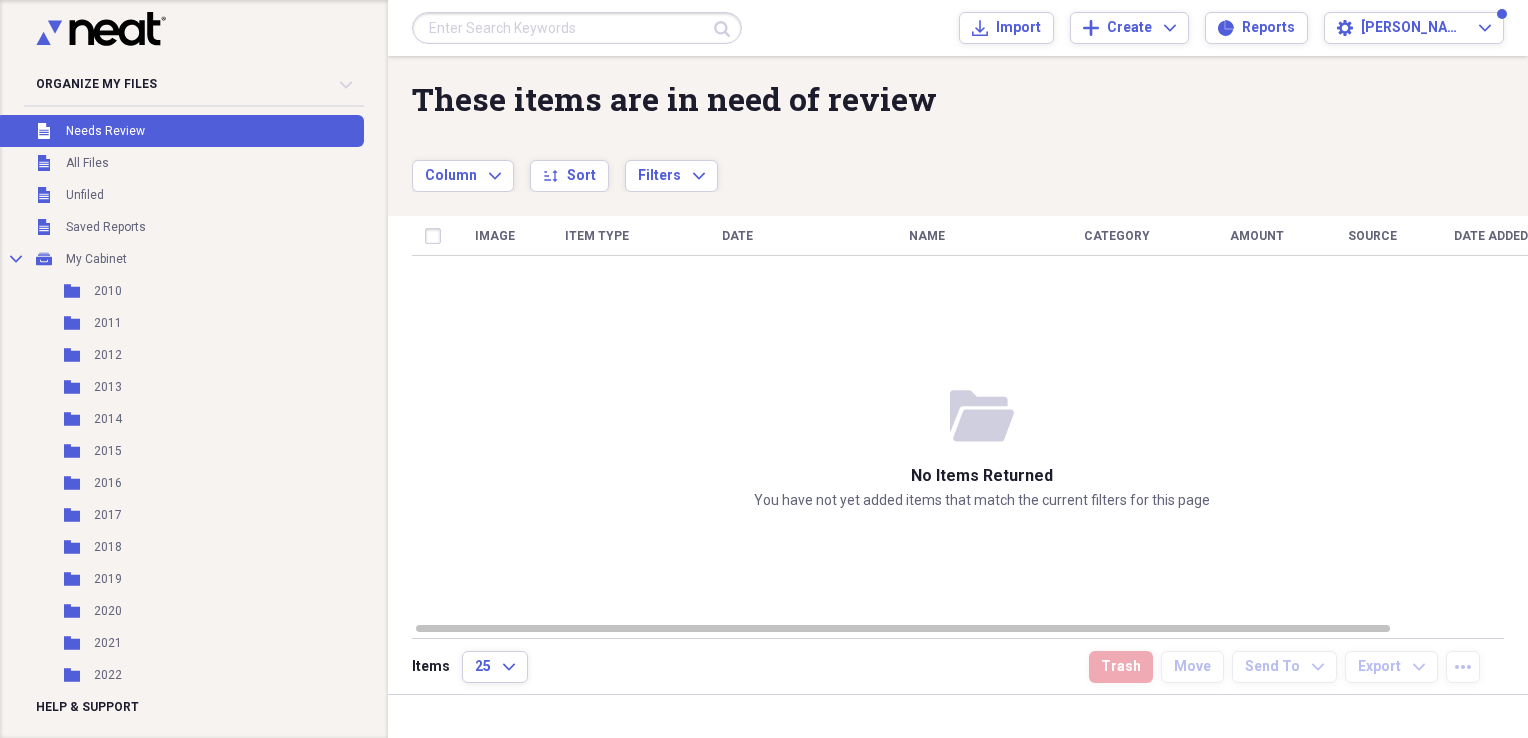 click on "Submit Import Import Add Create Expand Reports Reports Settings Joanne Expand" at bounding box center (958, 28) 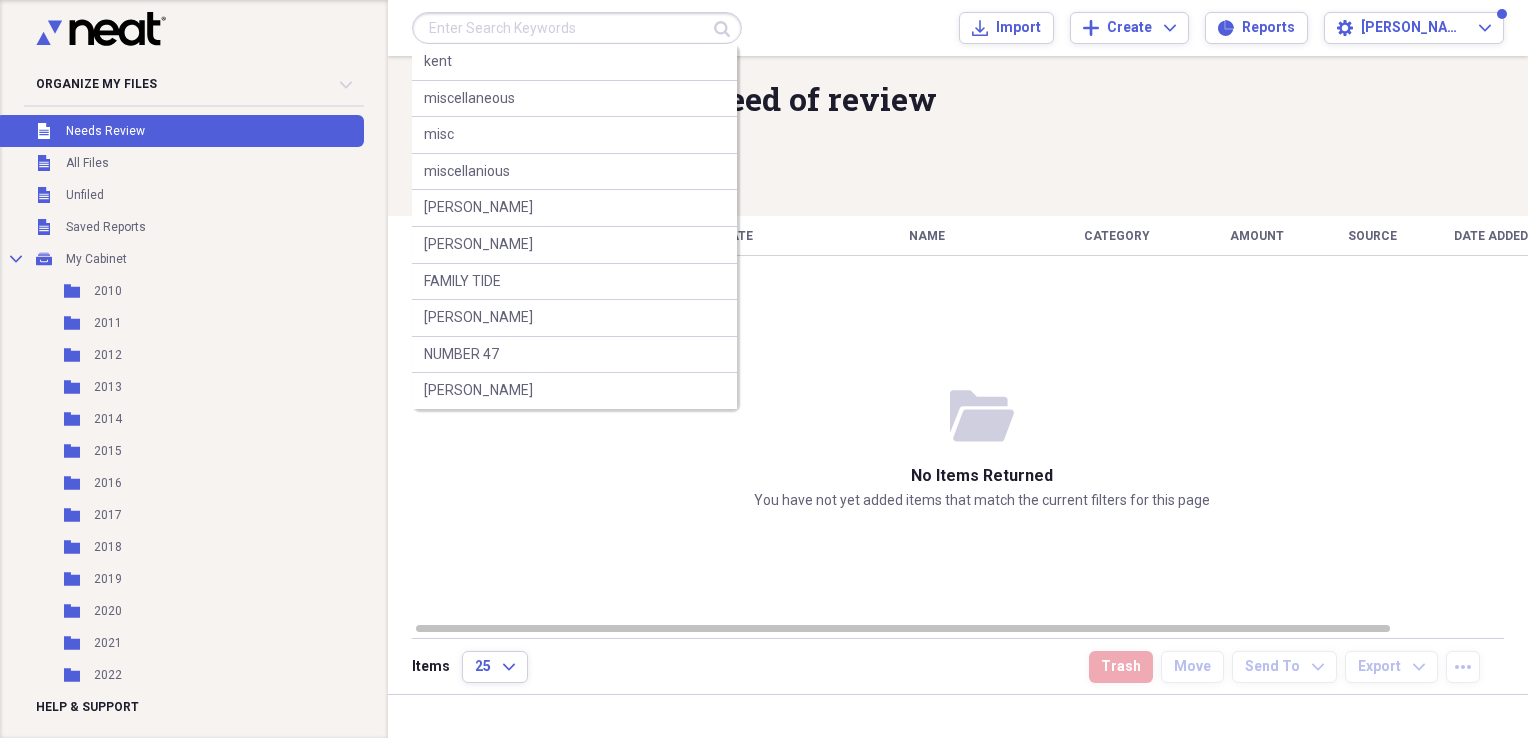 click at bounding box center (577, 28) 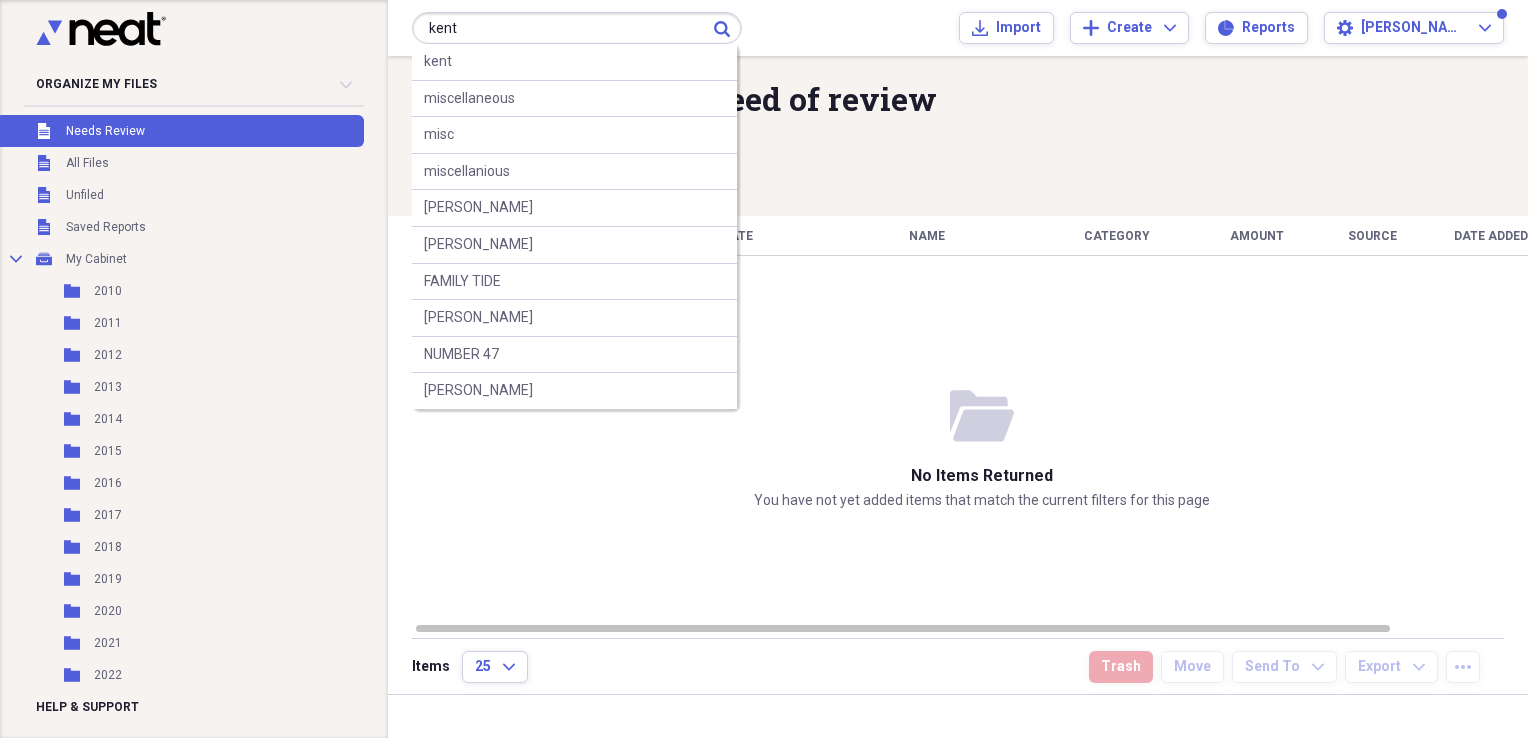 type on "kent" 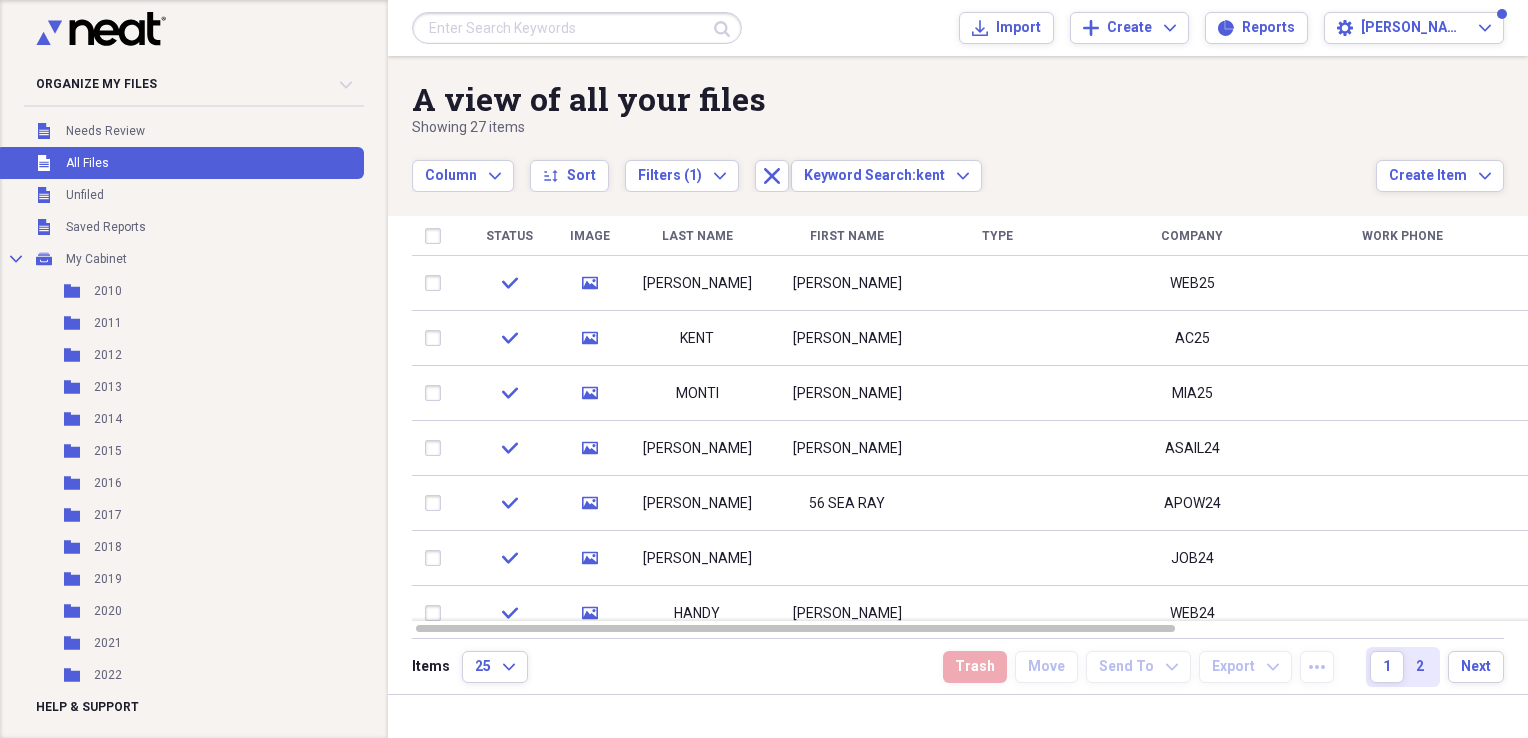 click at bounding box center (577, 28) 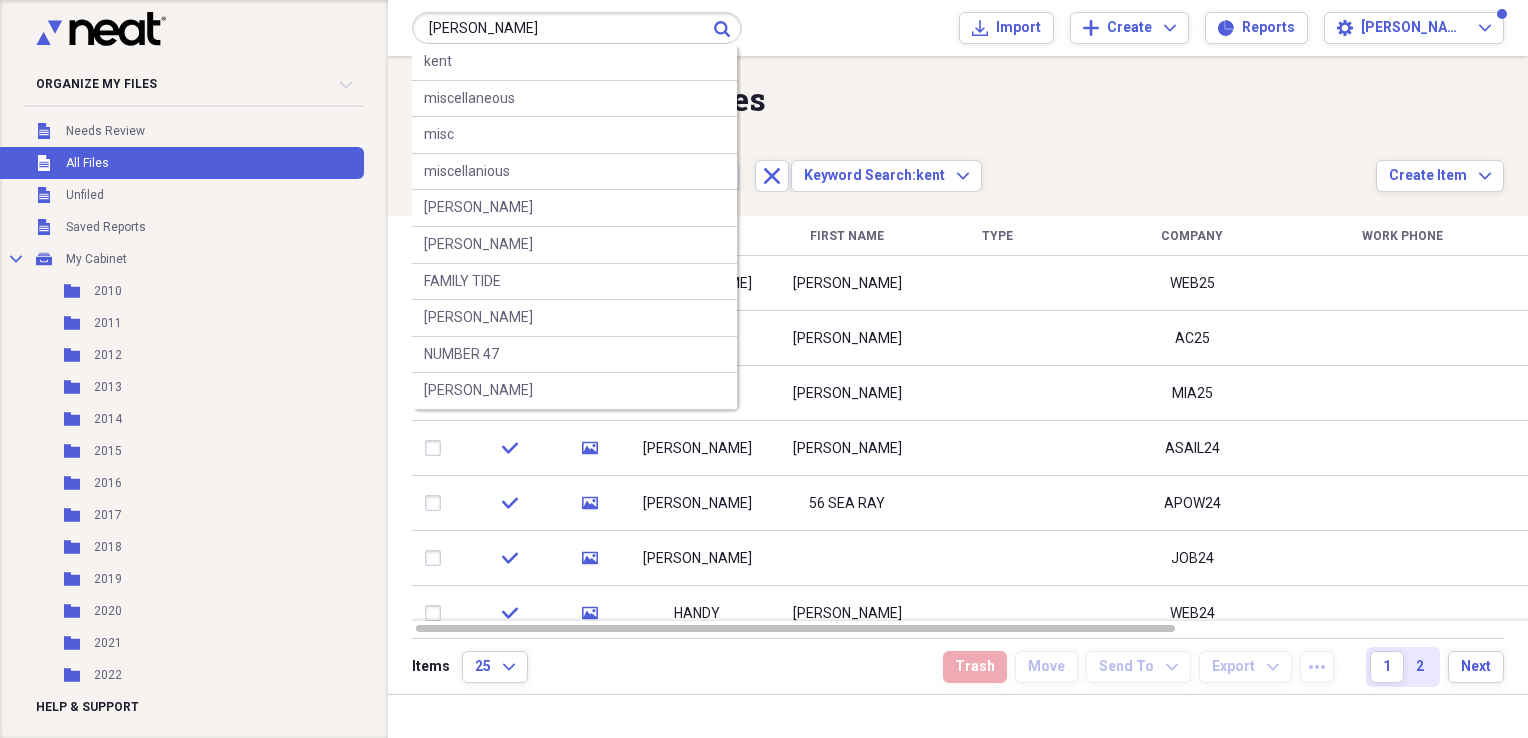 type on "[PERSON_NAME]" 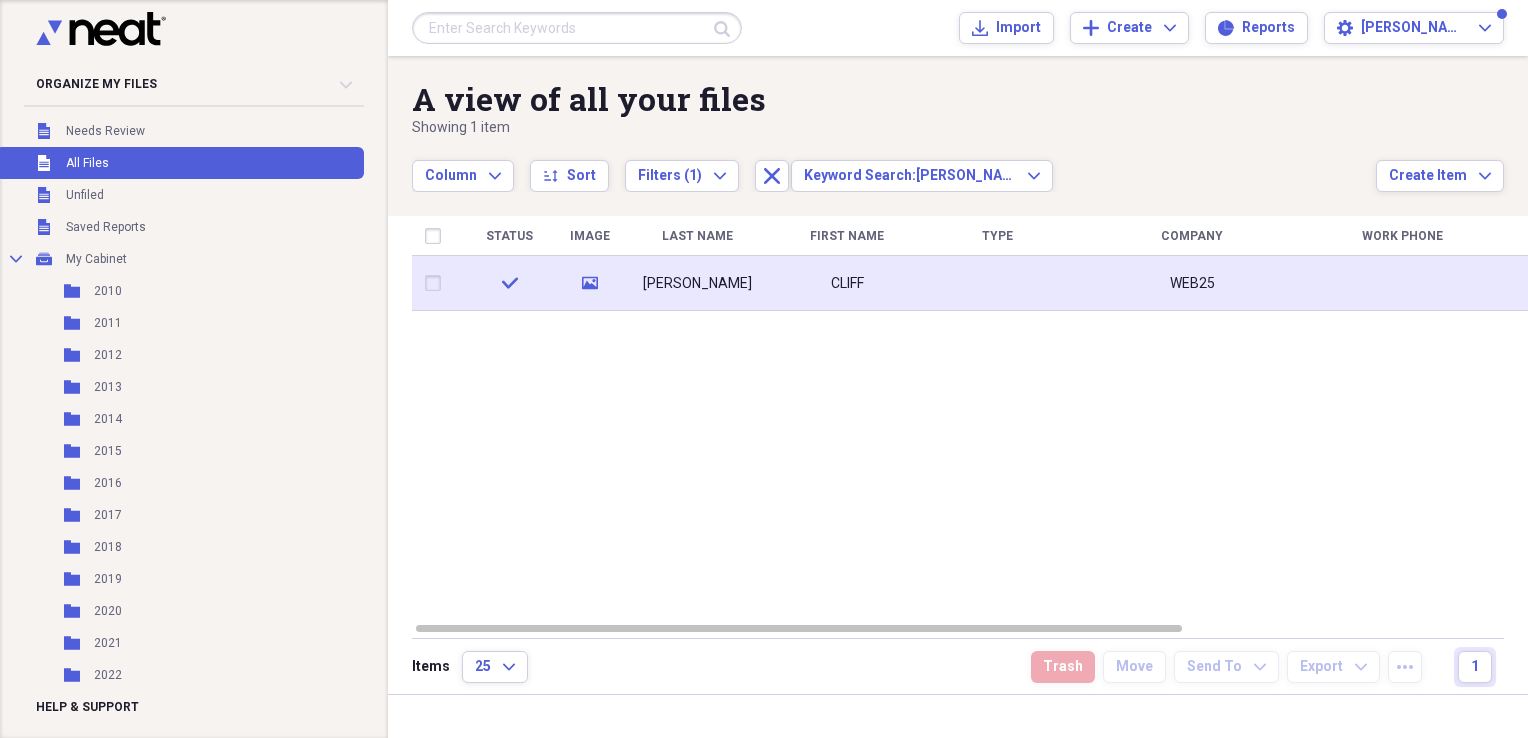 click at bounding box center (997, 283) 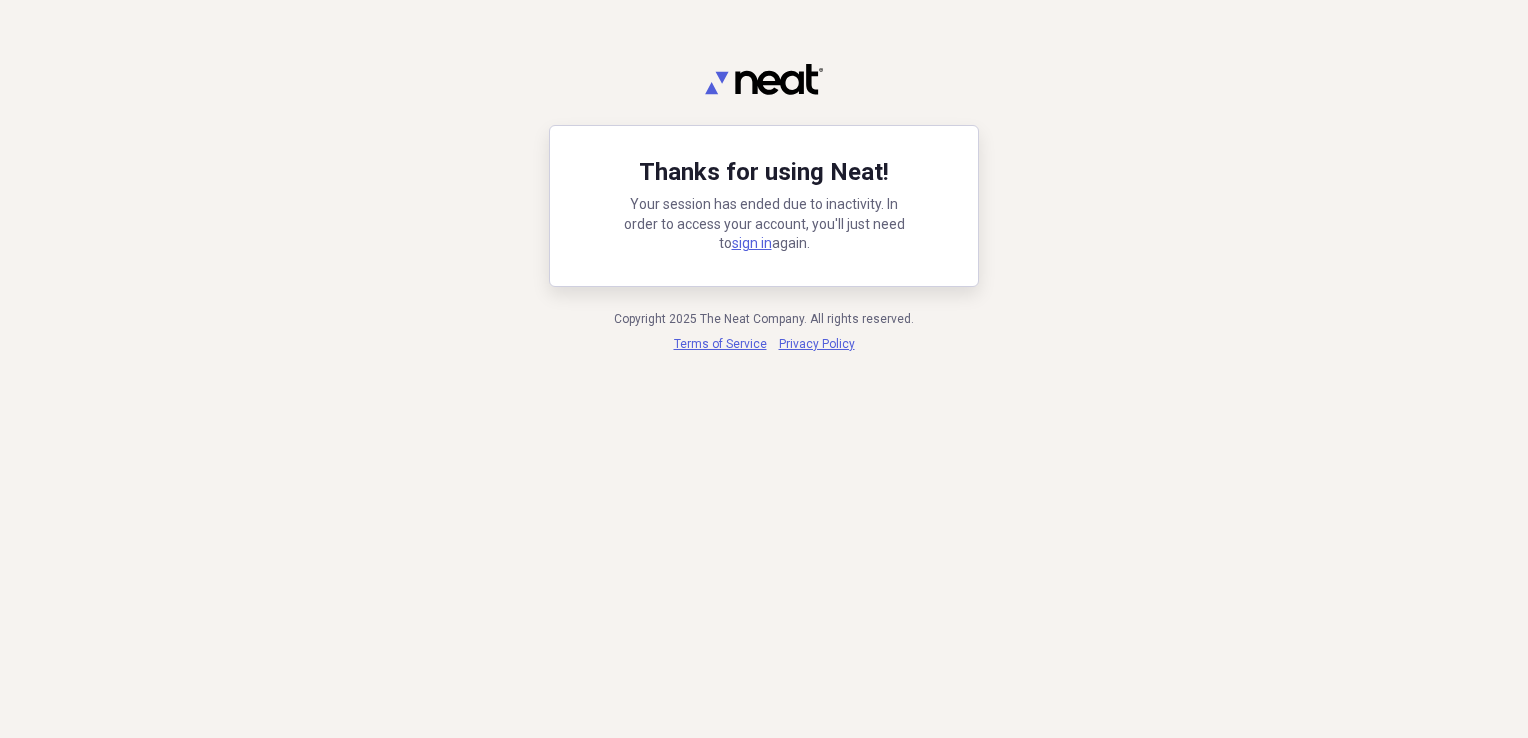 scroll, scrollTop: 0, scrollLeft: 0, axis: both 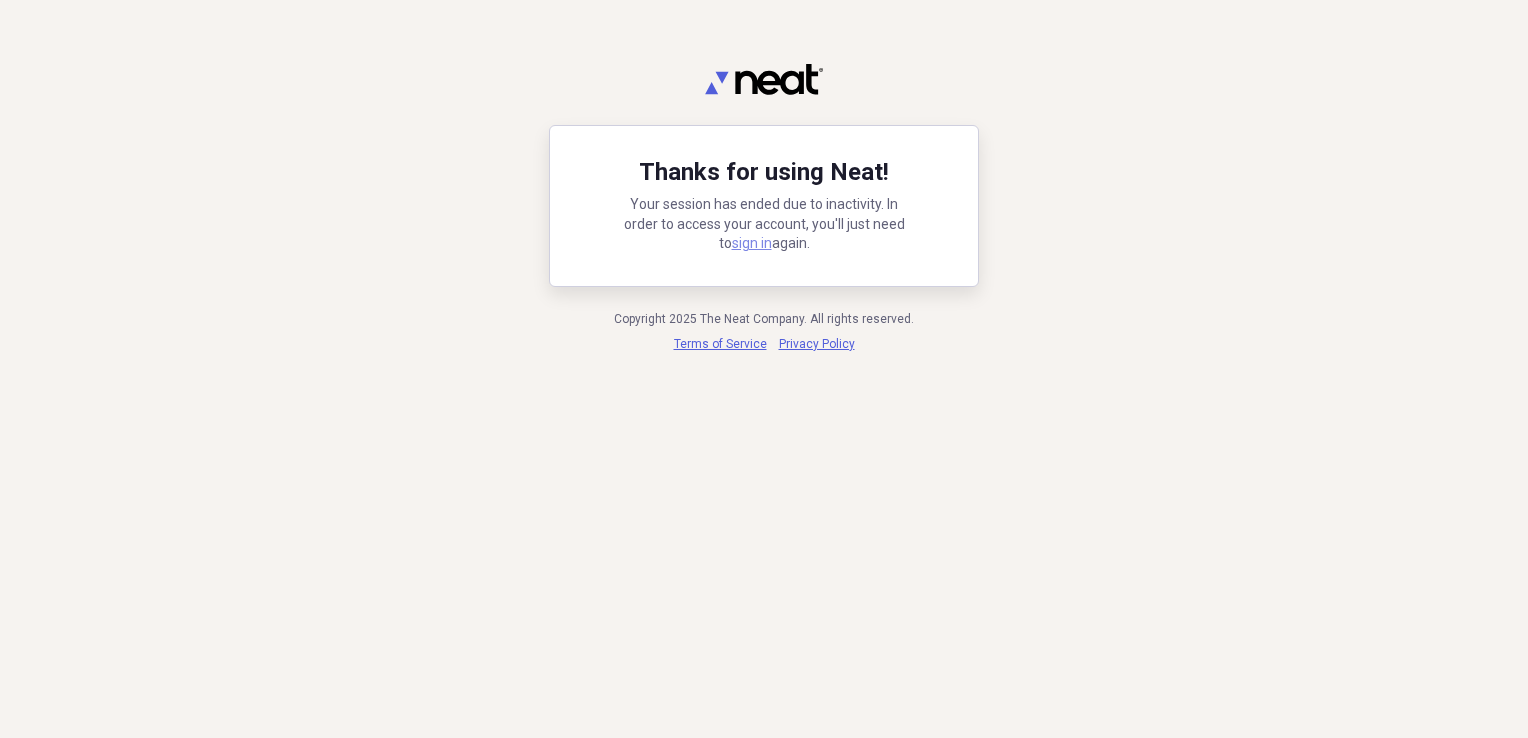 click on "sign in" at bounding box center (752, 243) 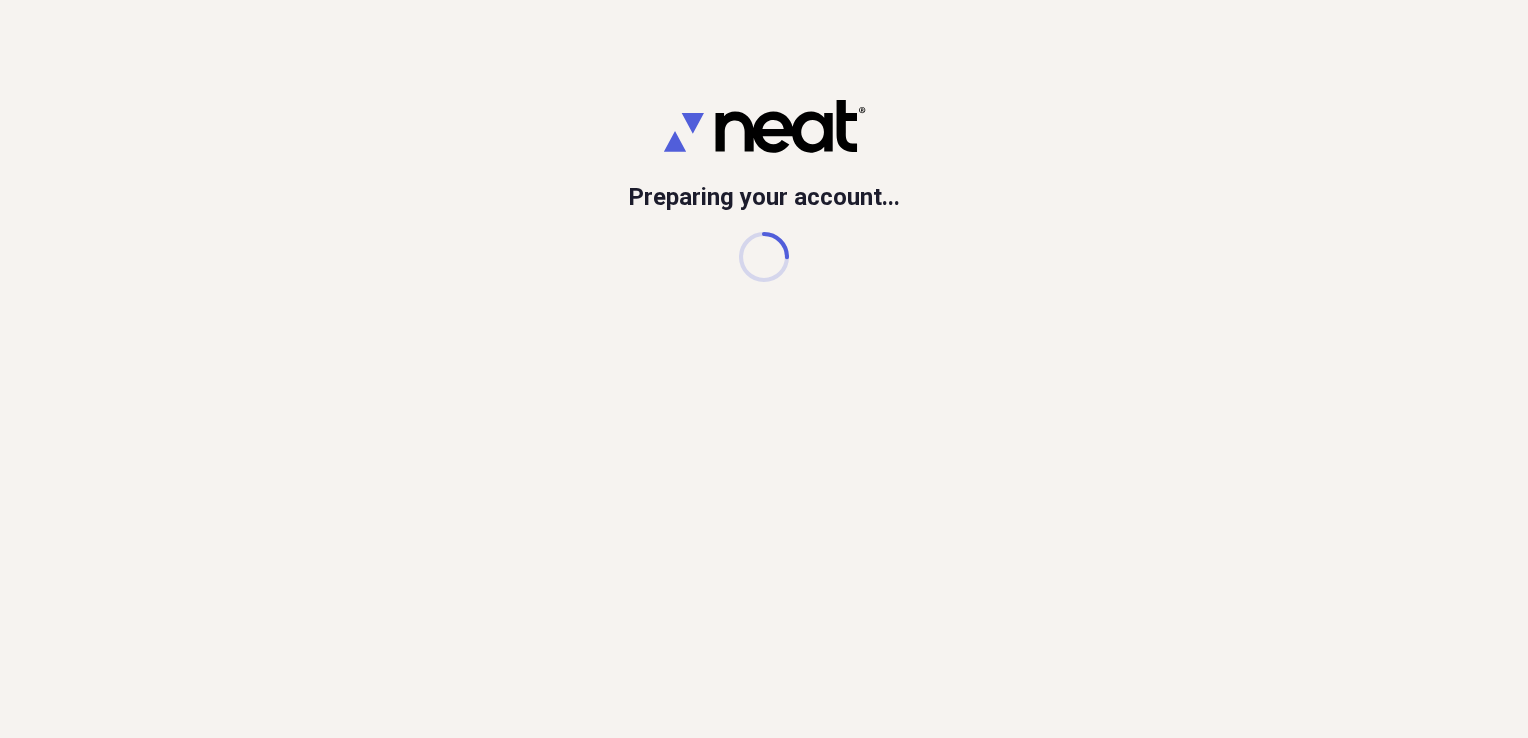 scroll, scrollTop: 0, scrollLeft: 0, axis: both 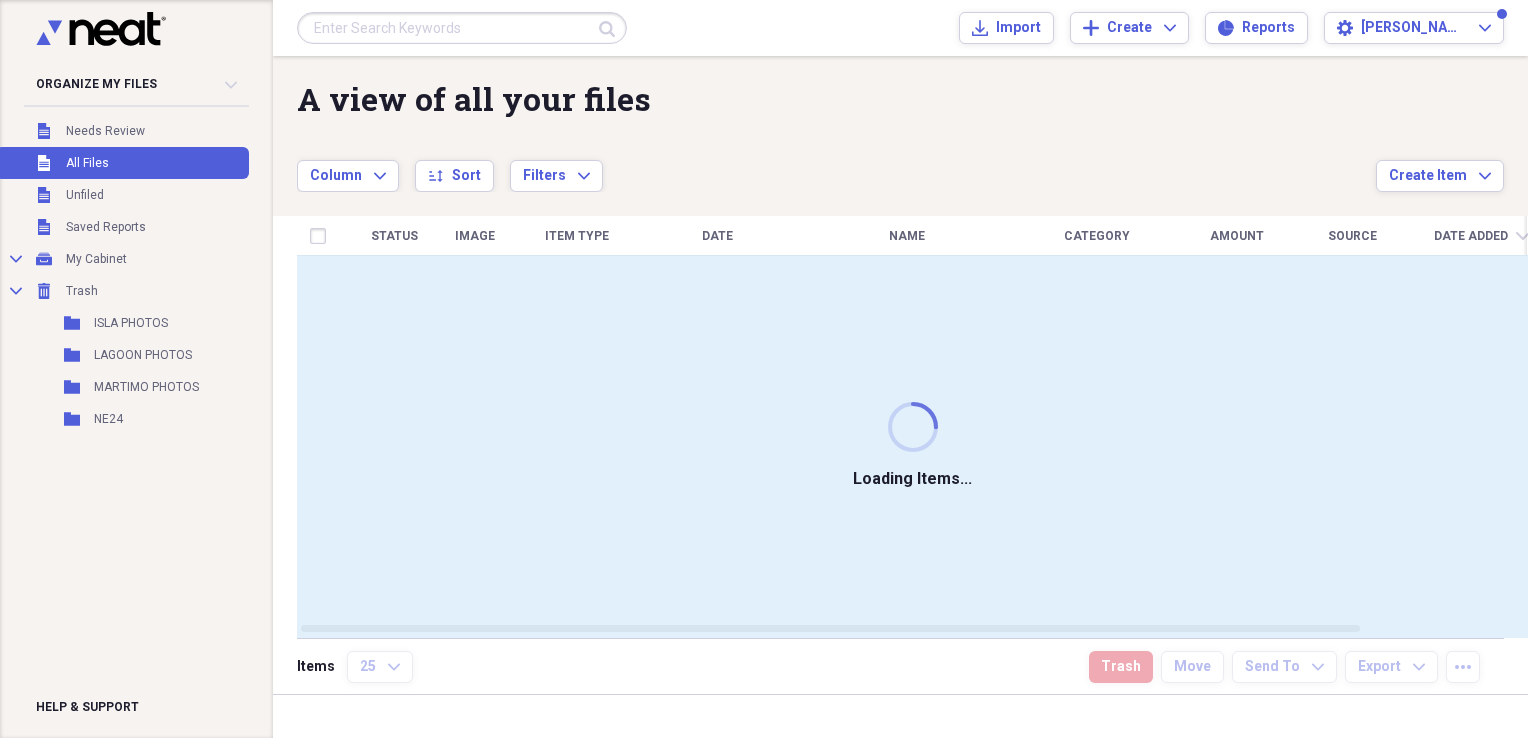 click at bounding box center [462, 28] 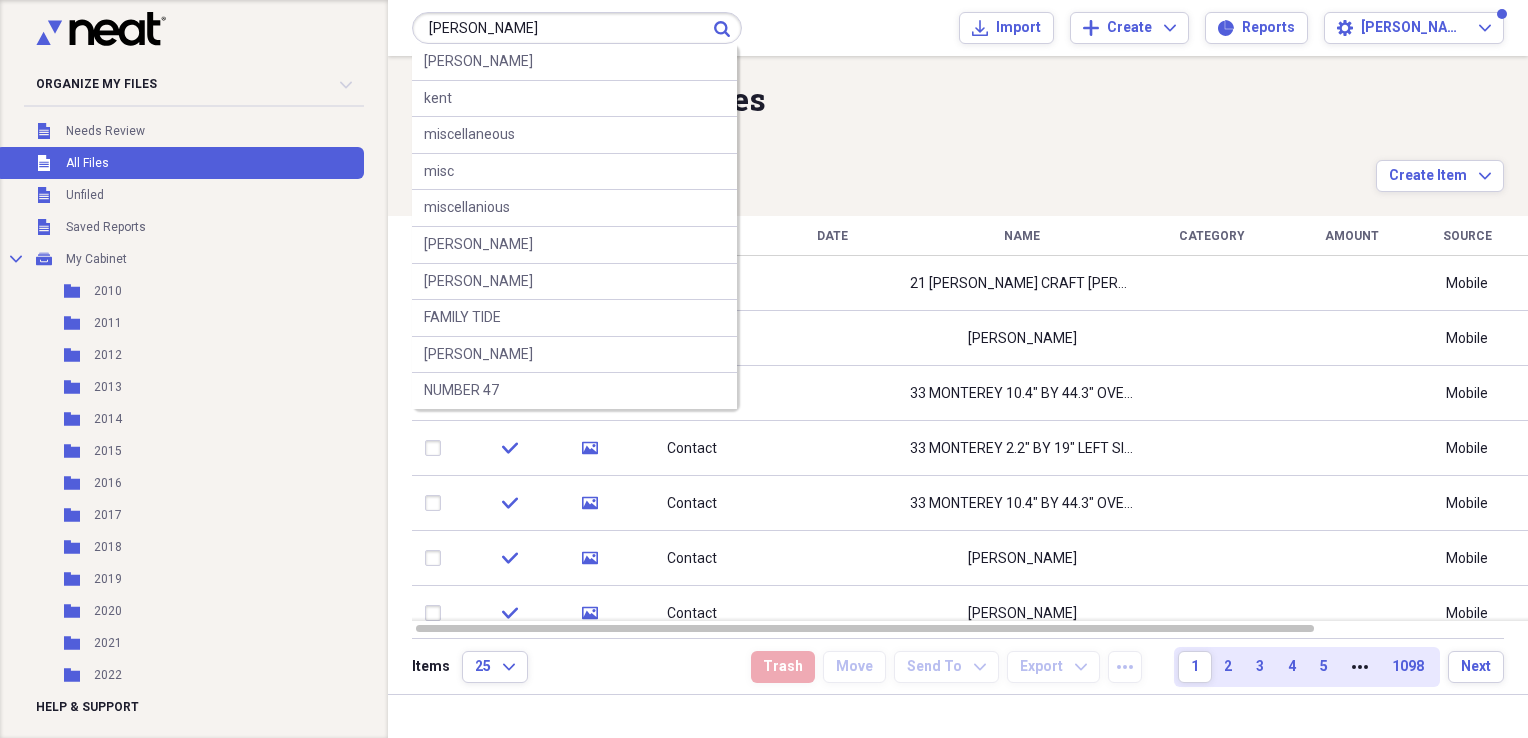 type on "[PERSON_NAME]" 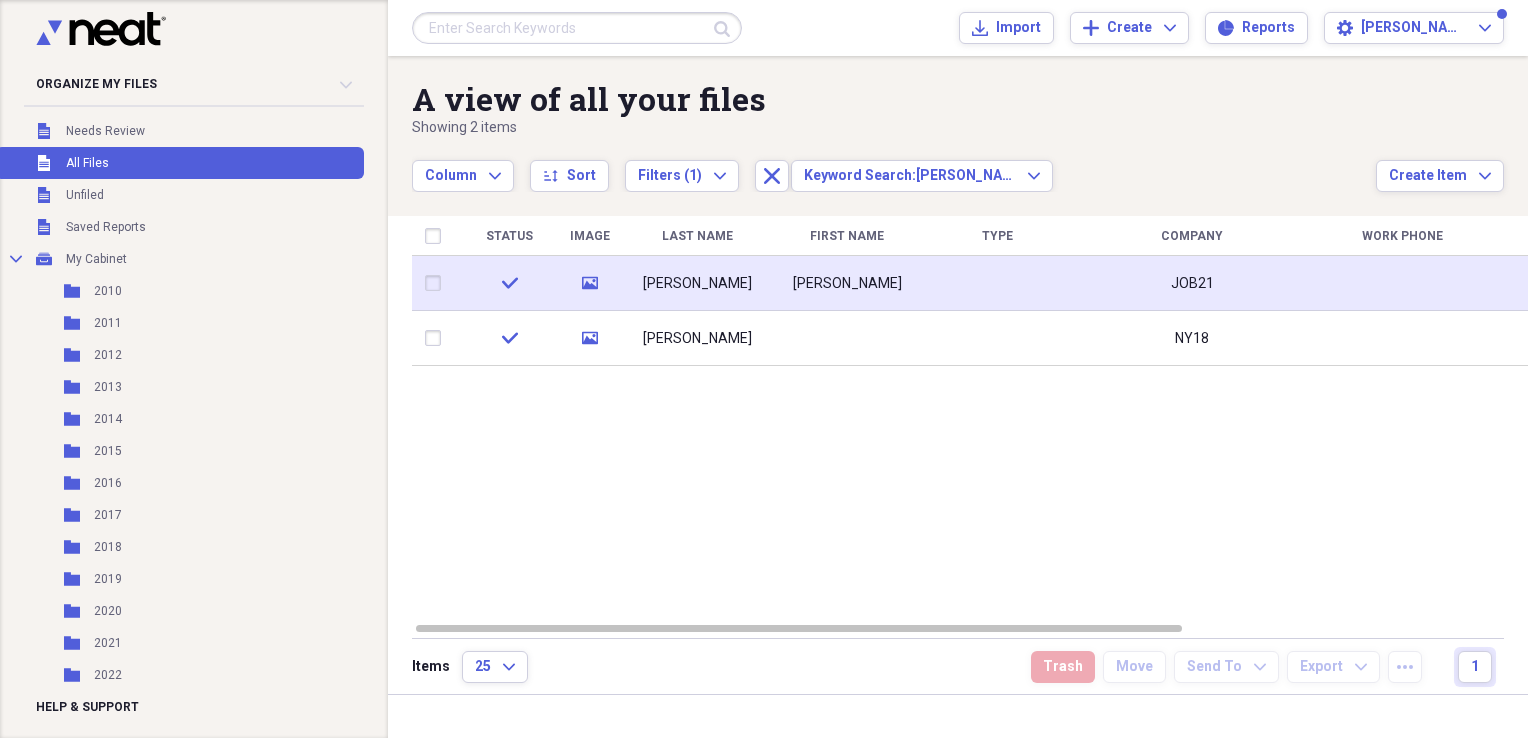 click at bounding box center (997, 283) 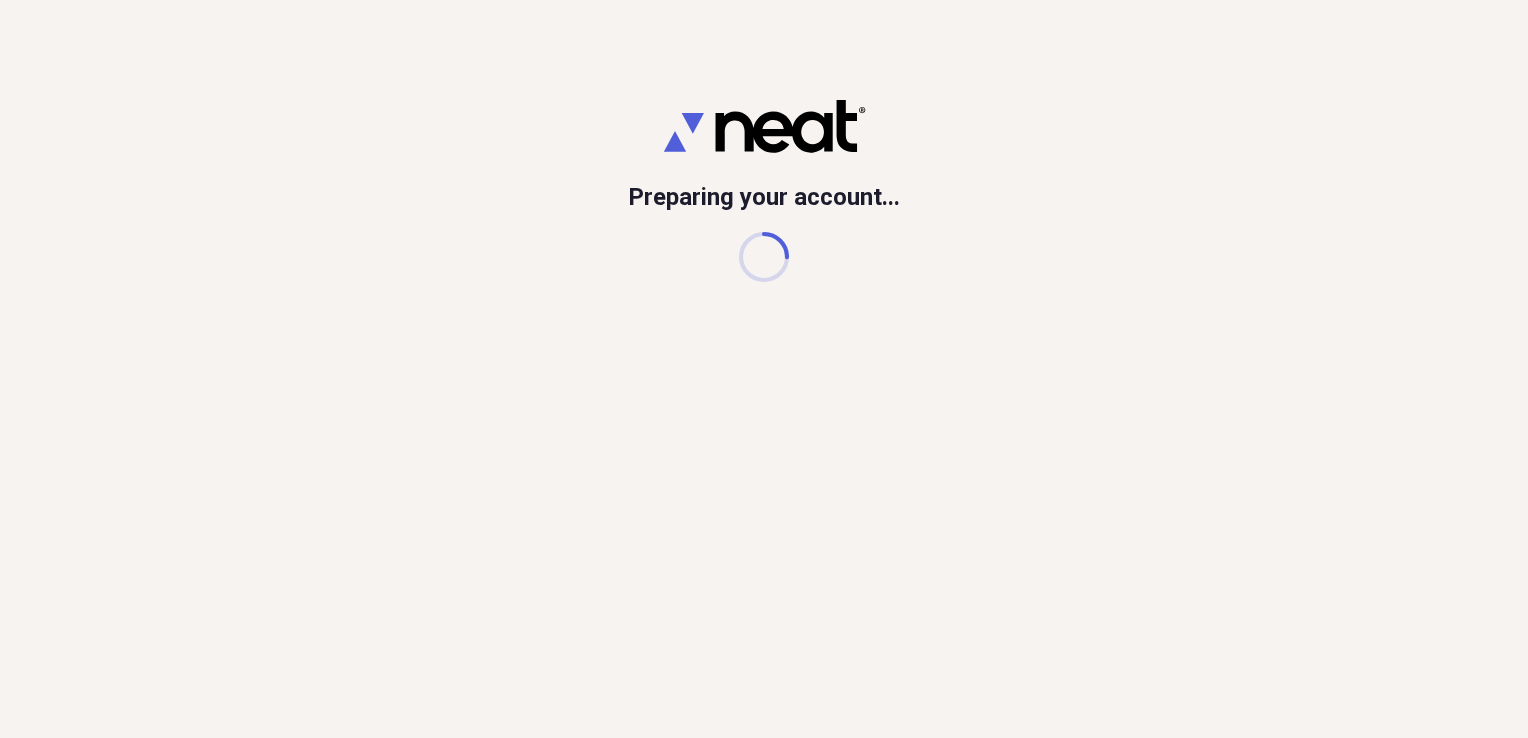 scroll, scrollTop: 0, scrollLeft: 0, axis: both 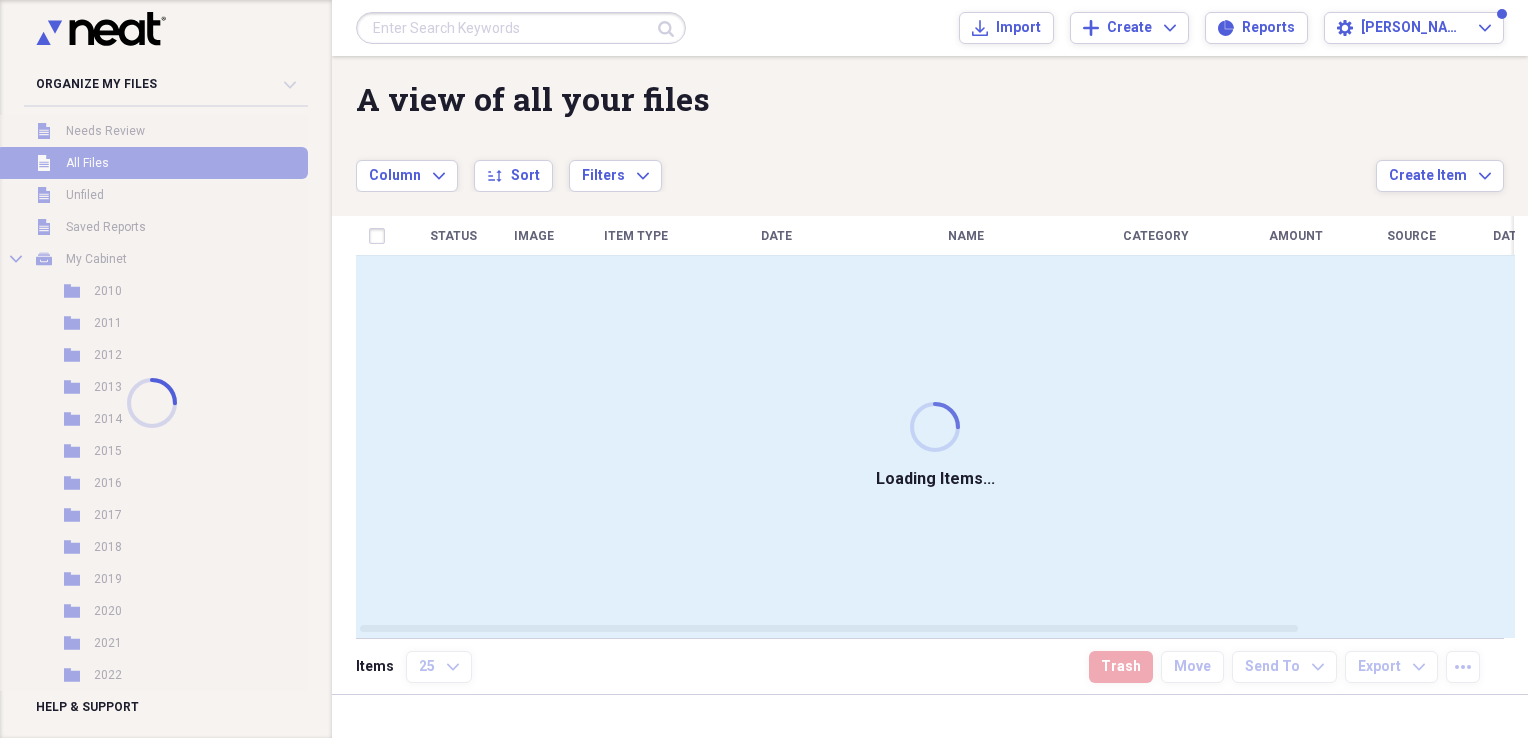 click at bounding box center [521, 28] 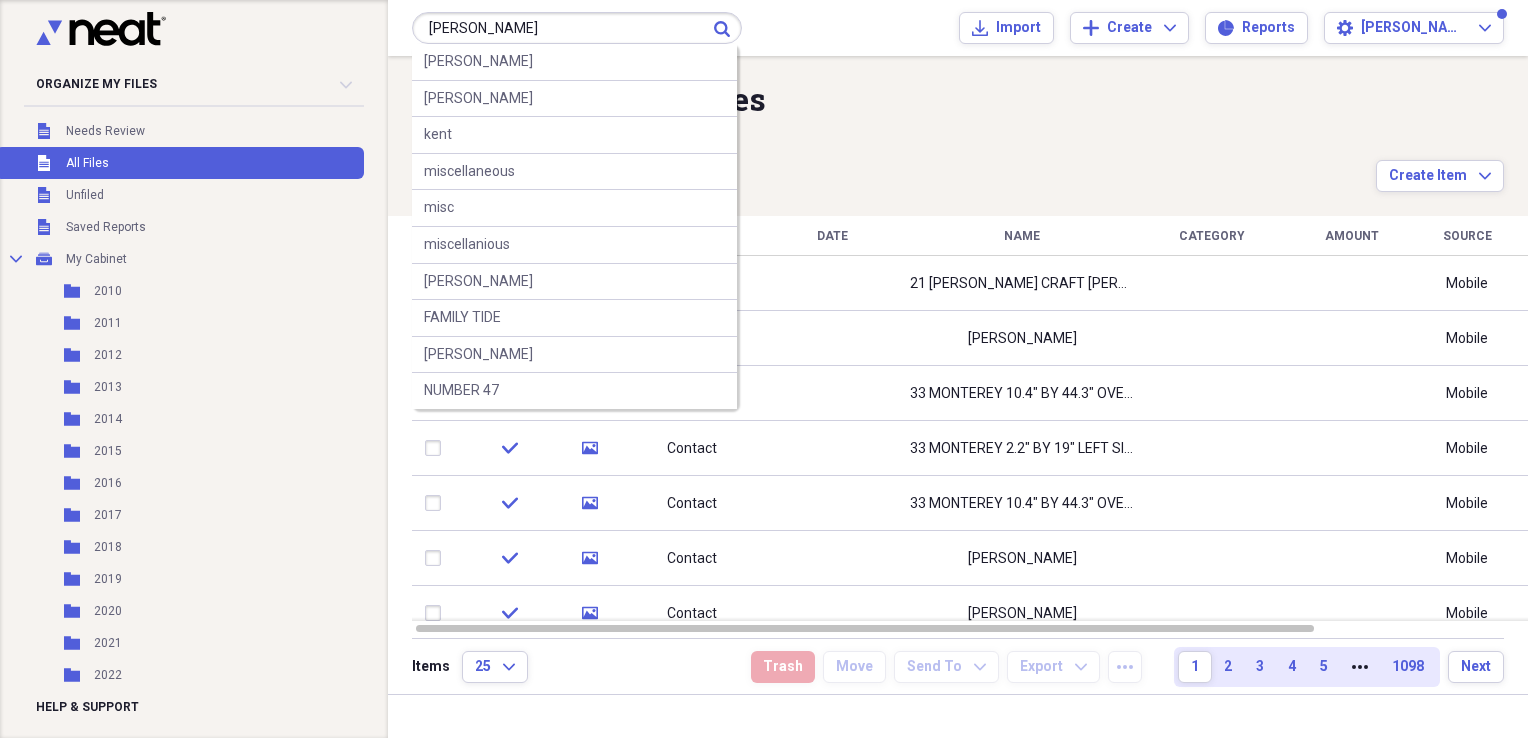 type on "[PERSON_NAME]" 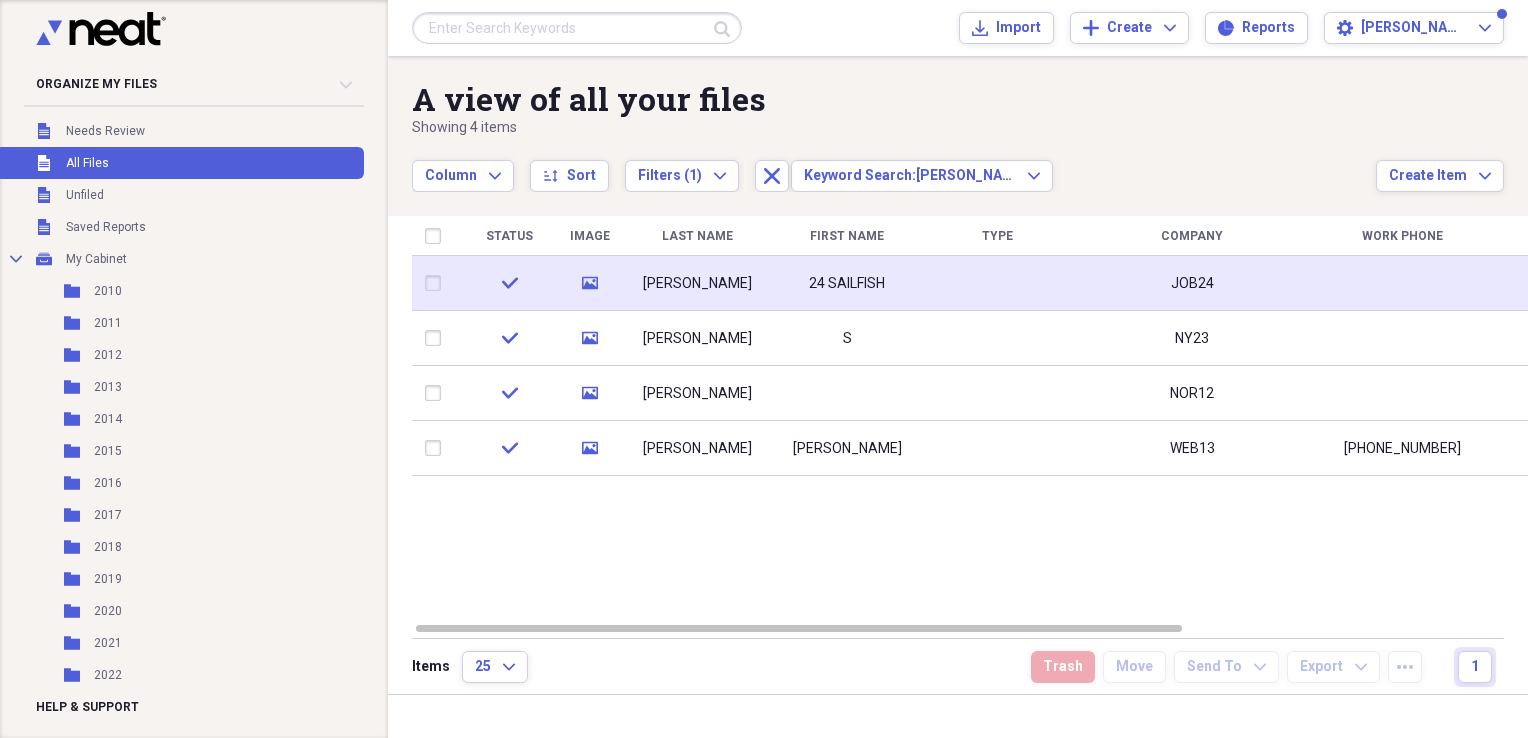 click at bounding box center [997, 283] 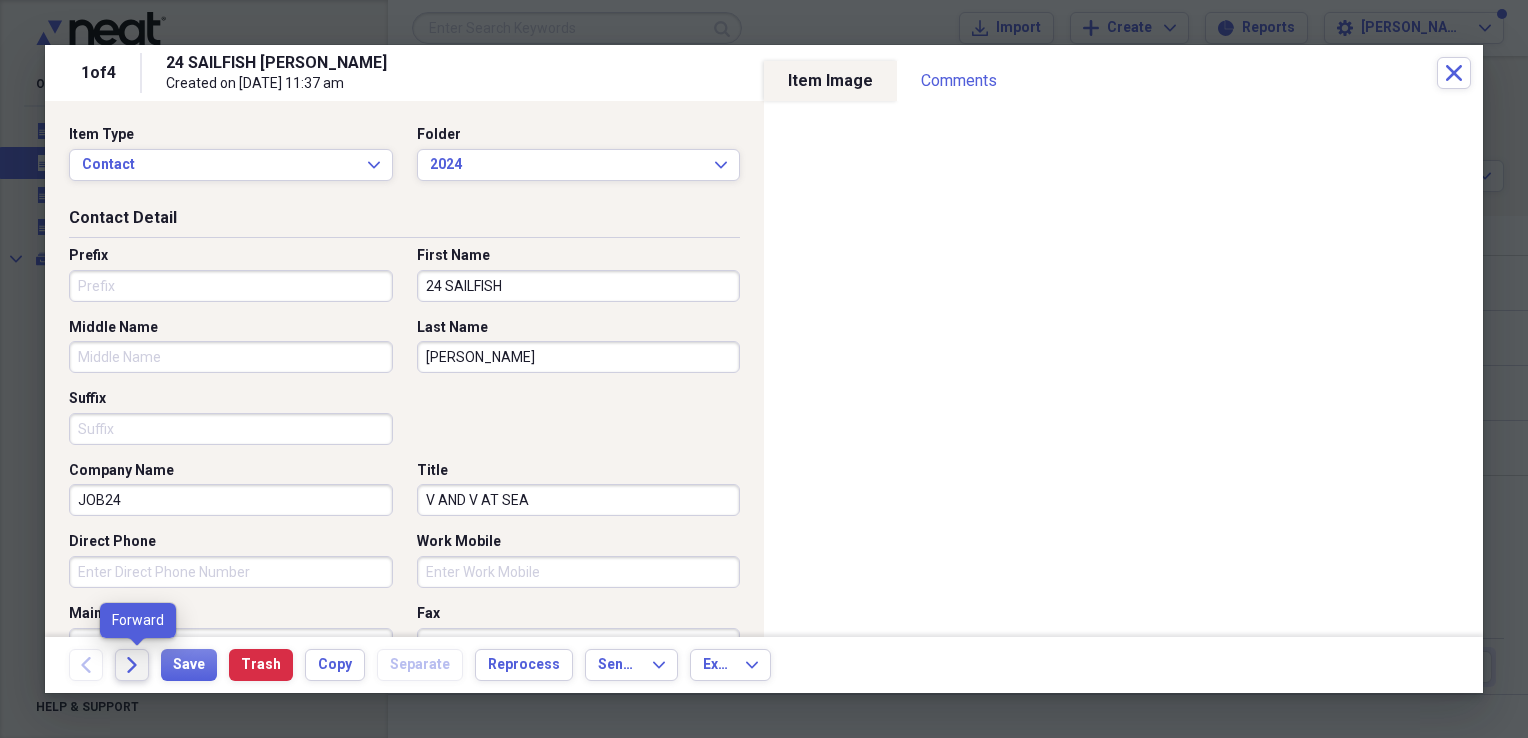 click on "Forward" 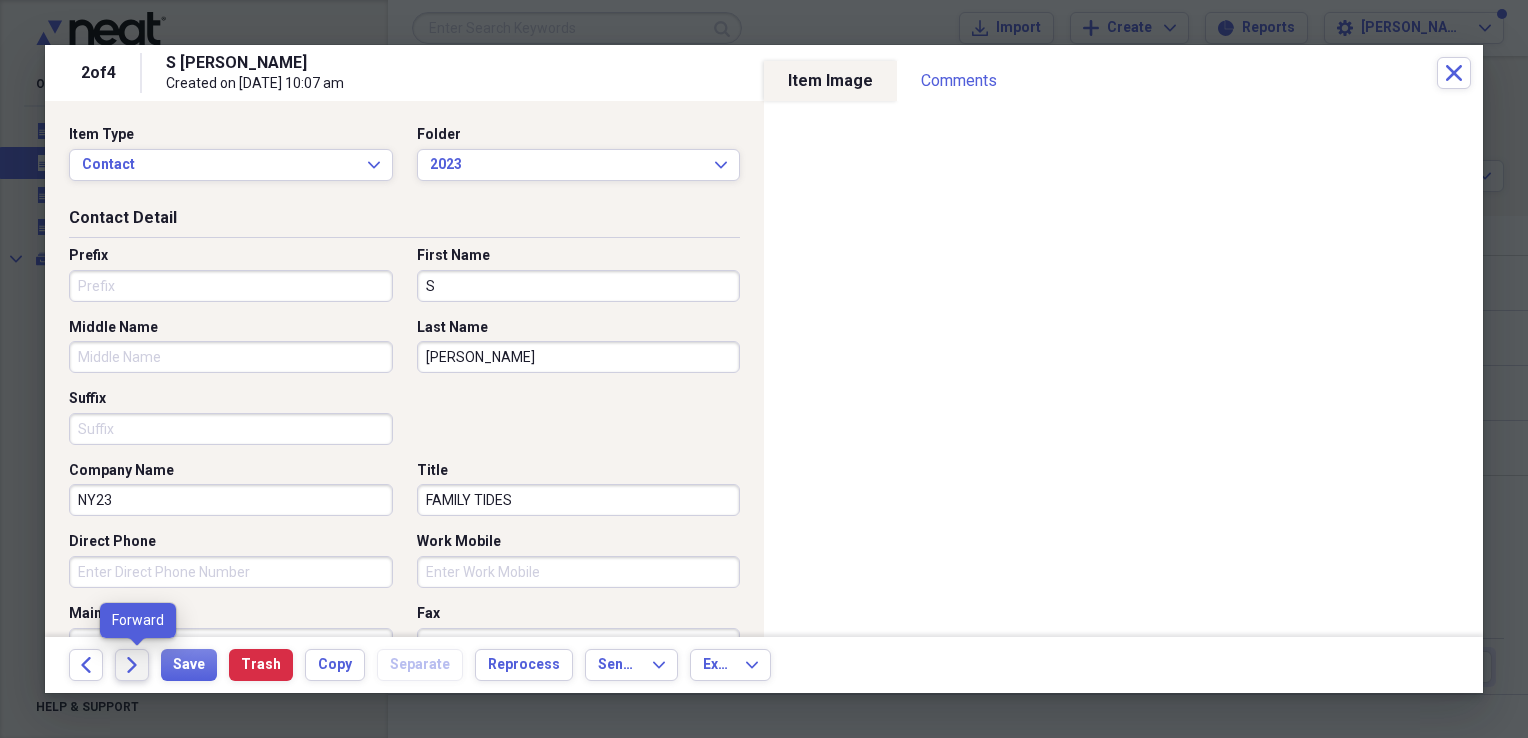 click on "Forward" 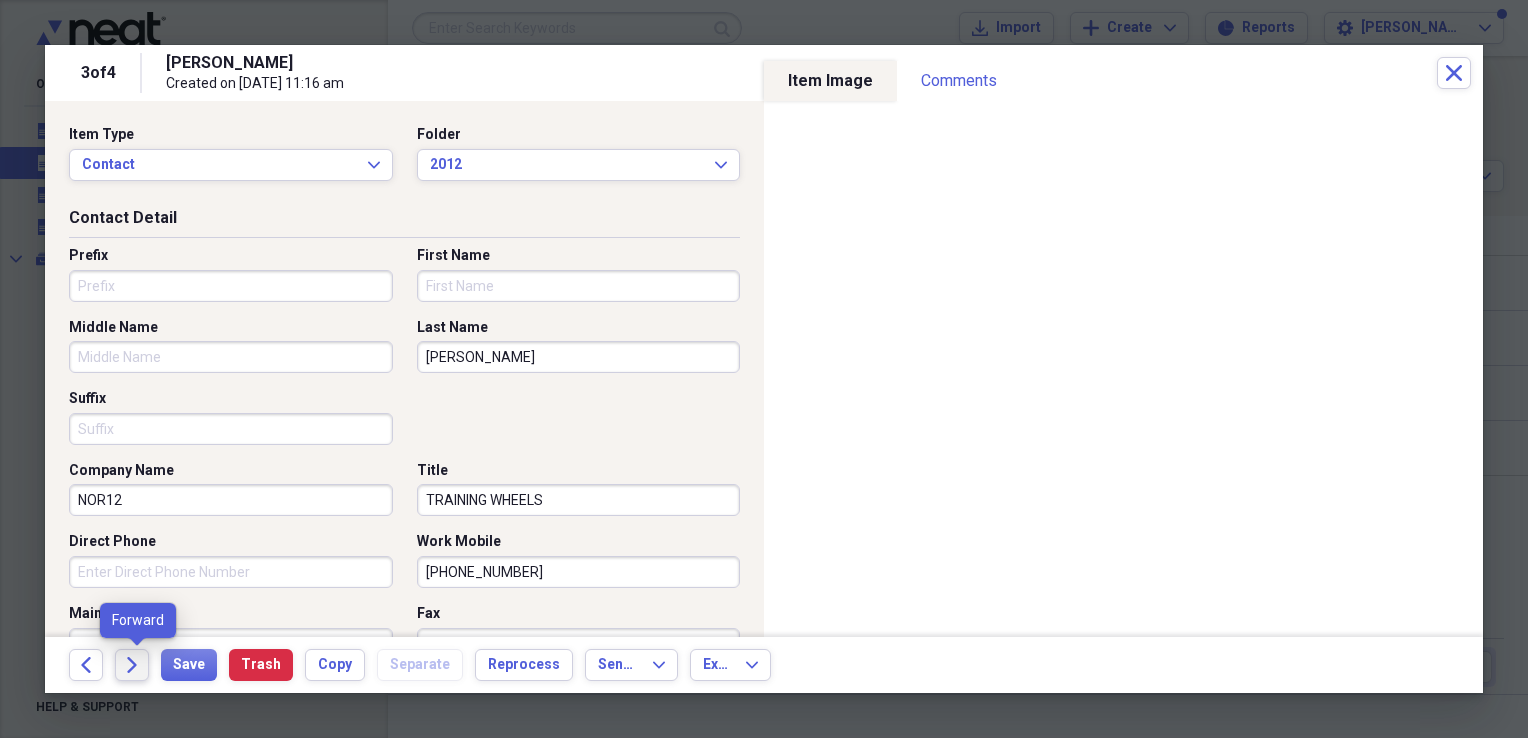 click 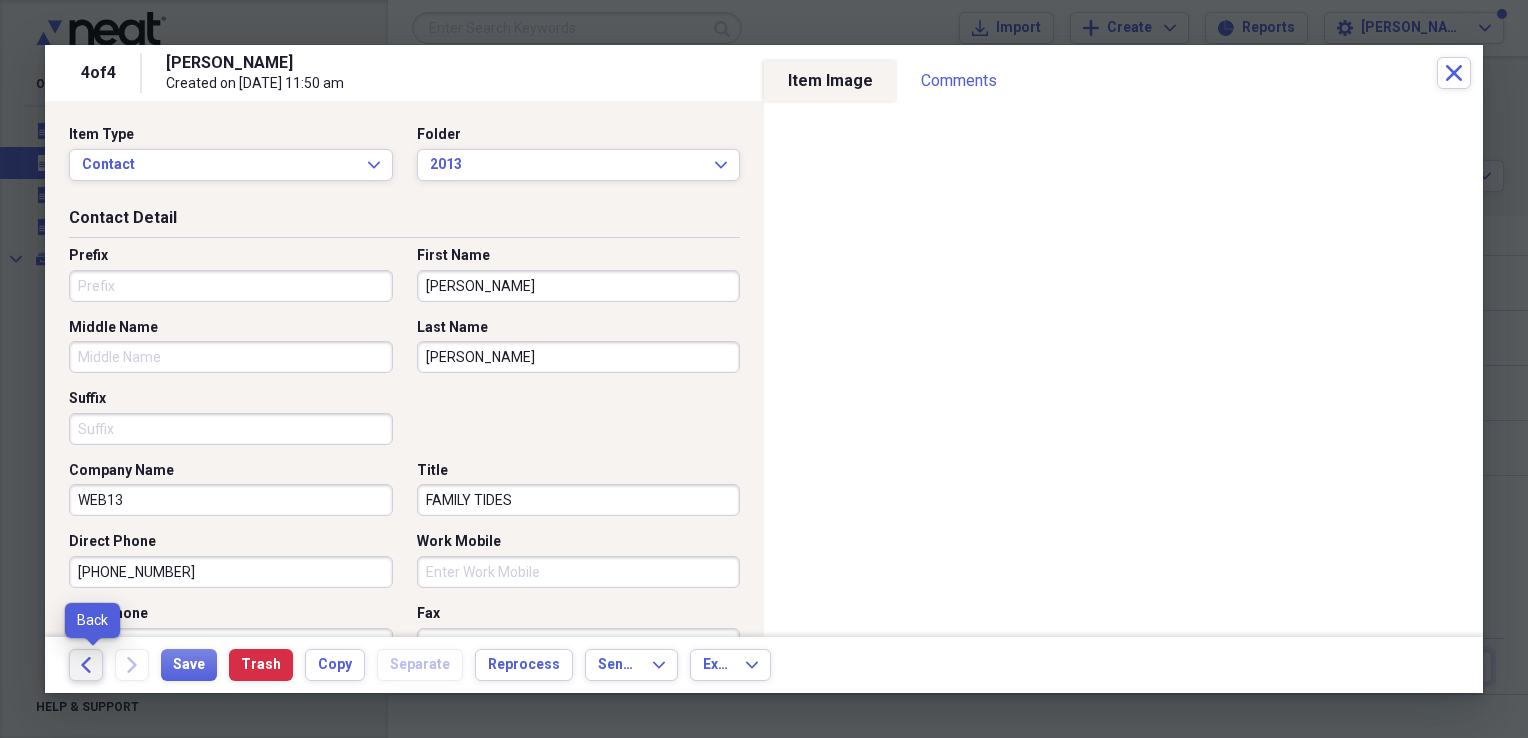 click on "Back" 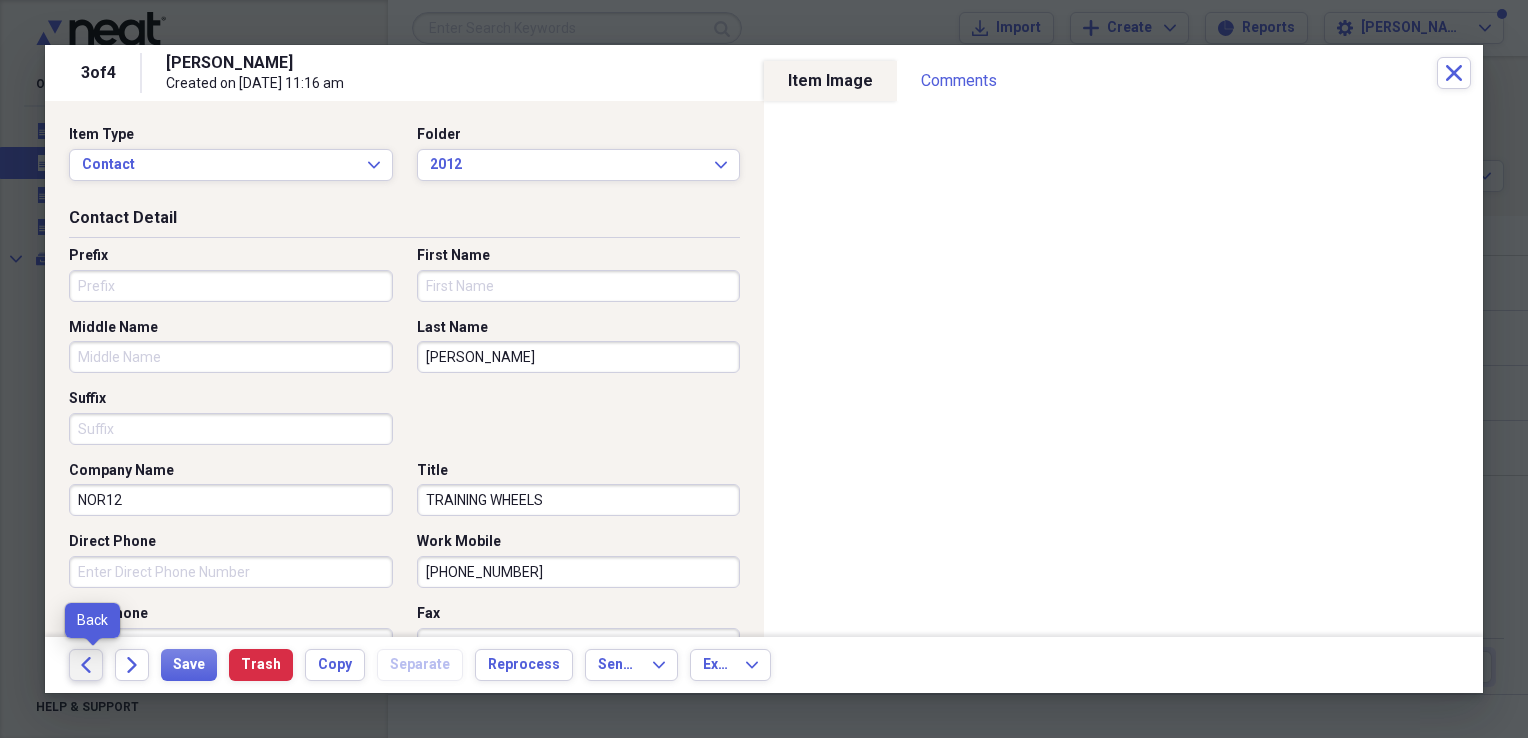 click on "Back" 